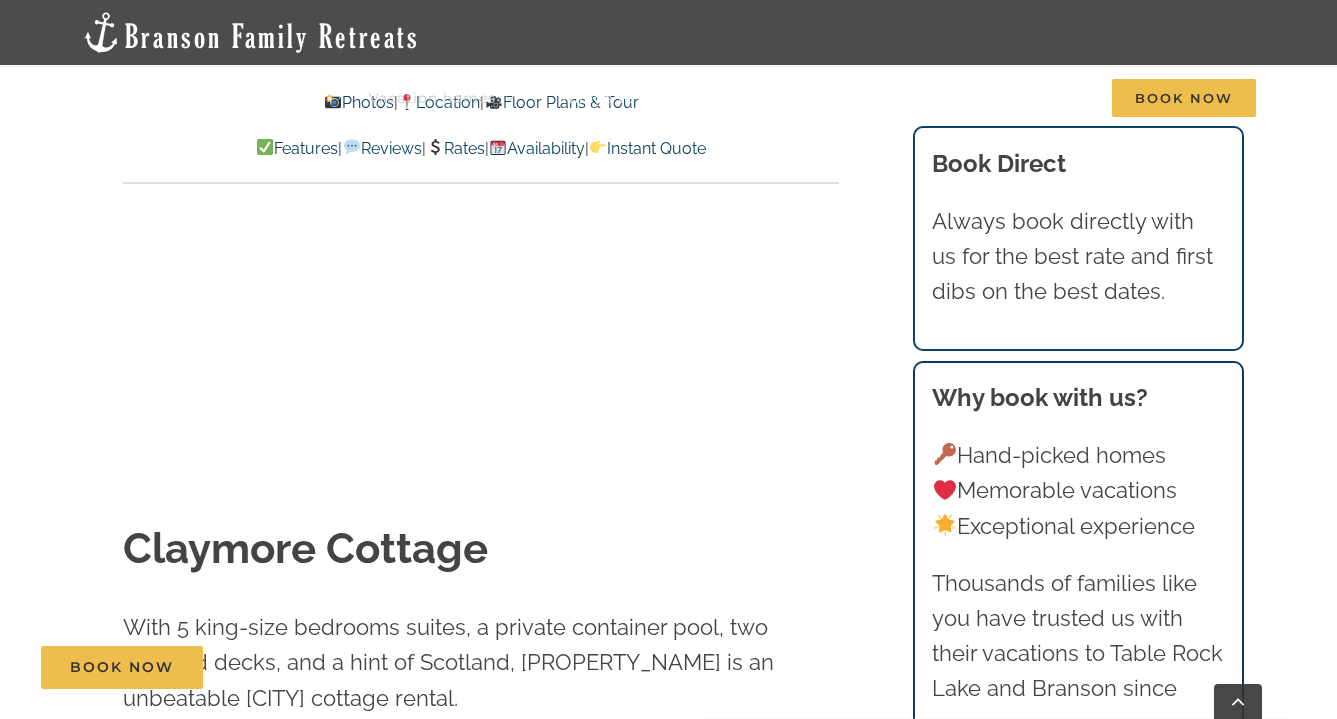 scroll, scrollTop: 859, scrollLeft: 0, axis: vertical 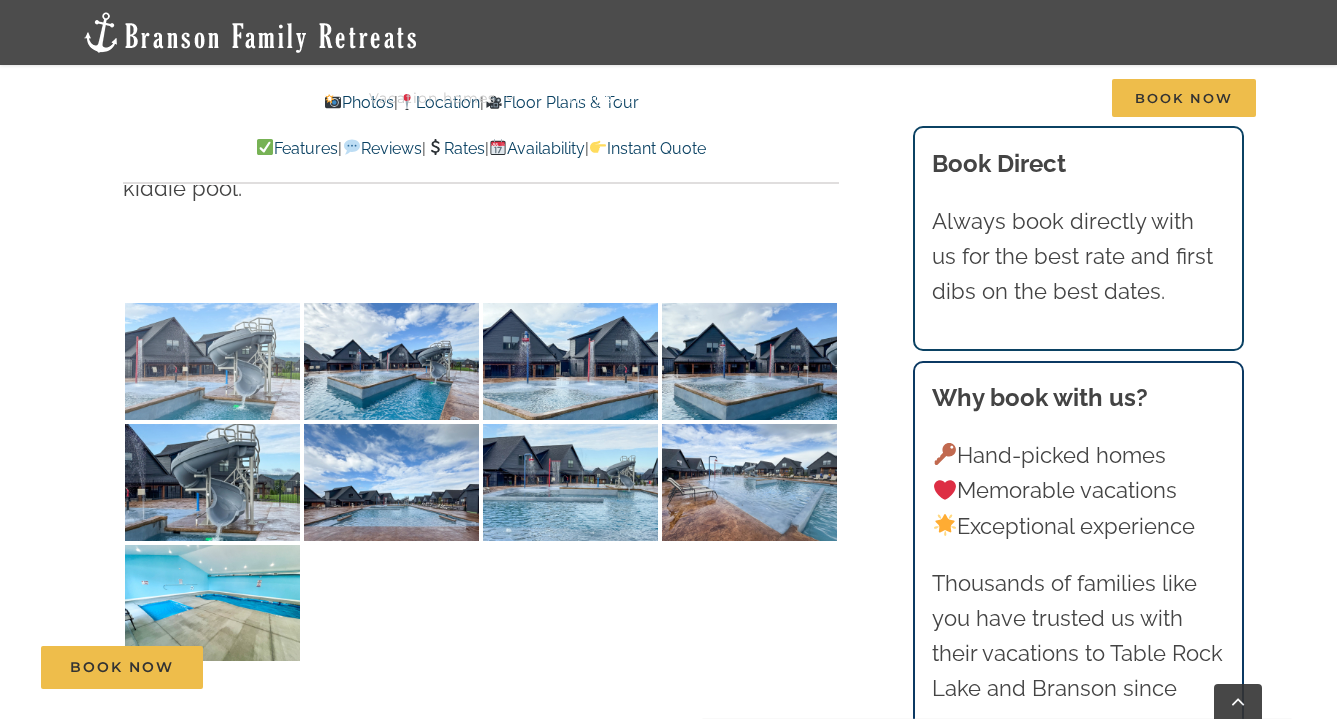 click at bounding box center (212, 361) 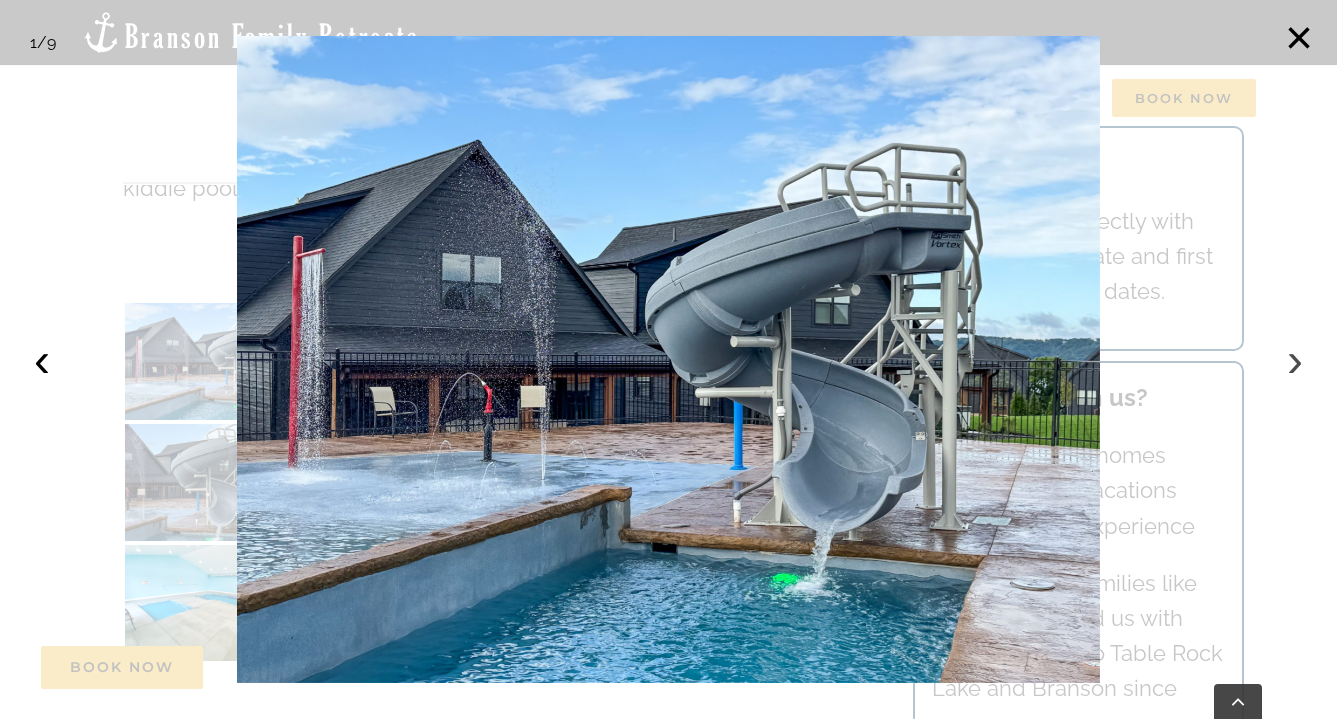 click on "›" at bounding box center (1295, 360) 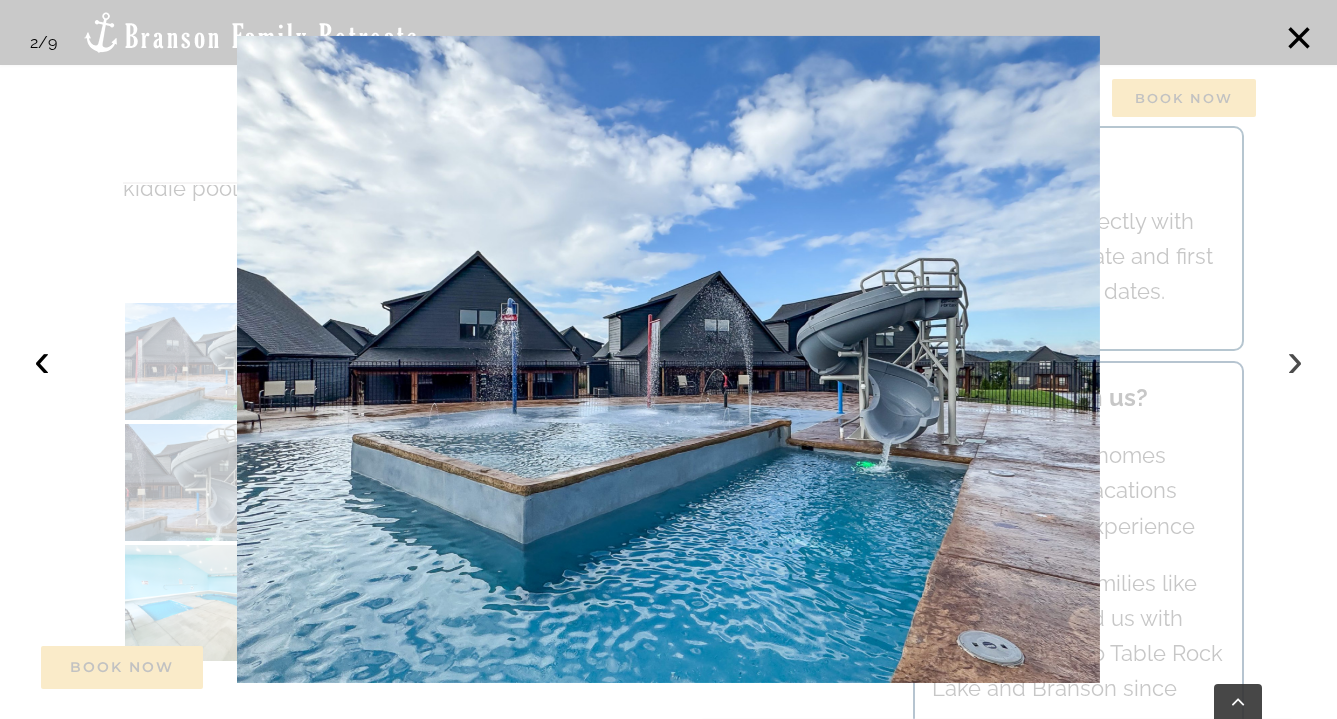 click on "›" at bounding box center [1295, 360] 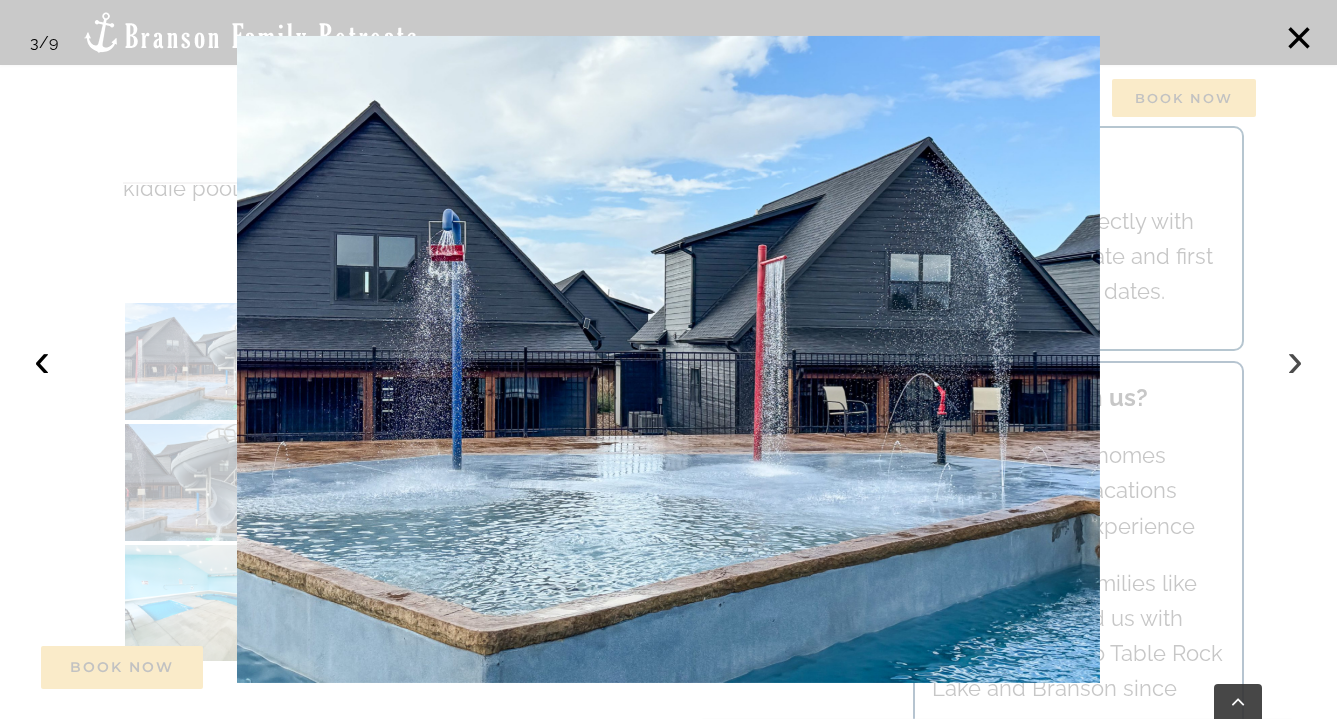 click on "›" at bounding box center [1295, 360] 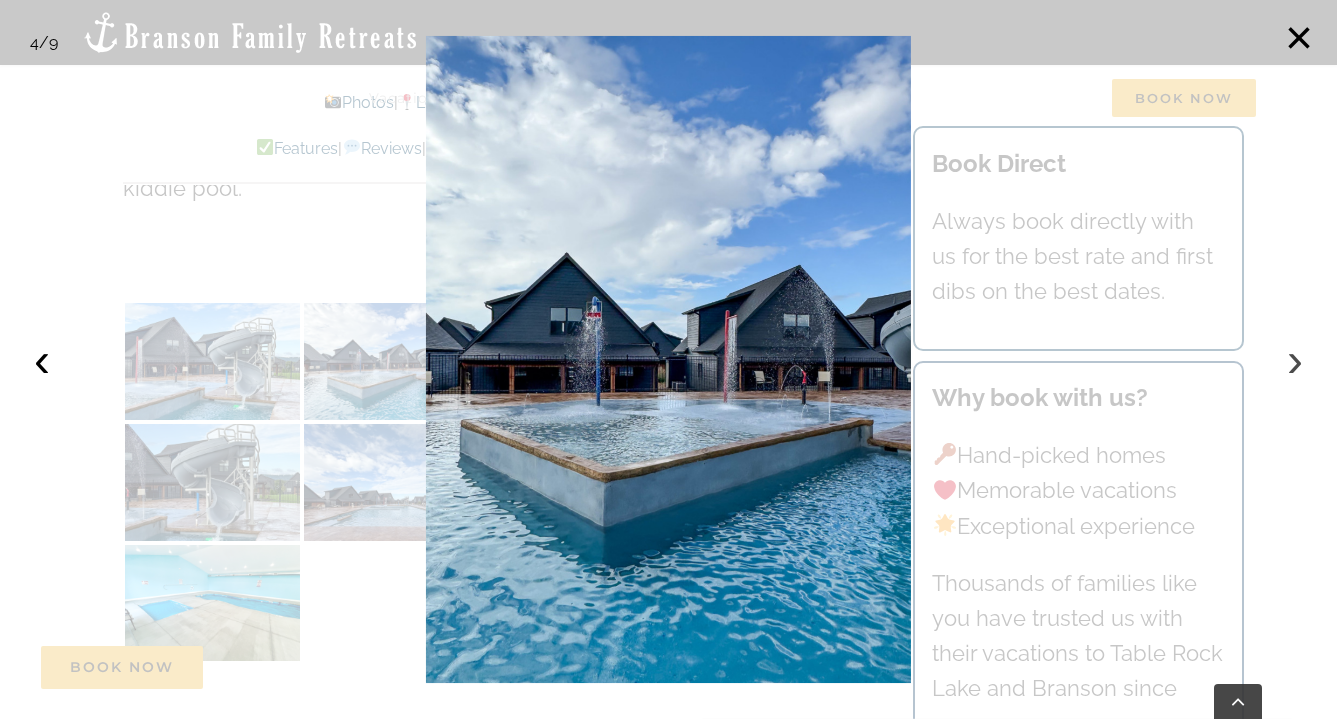 click on "›" at bounding box center (1295, 360) 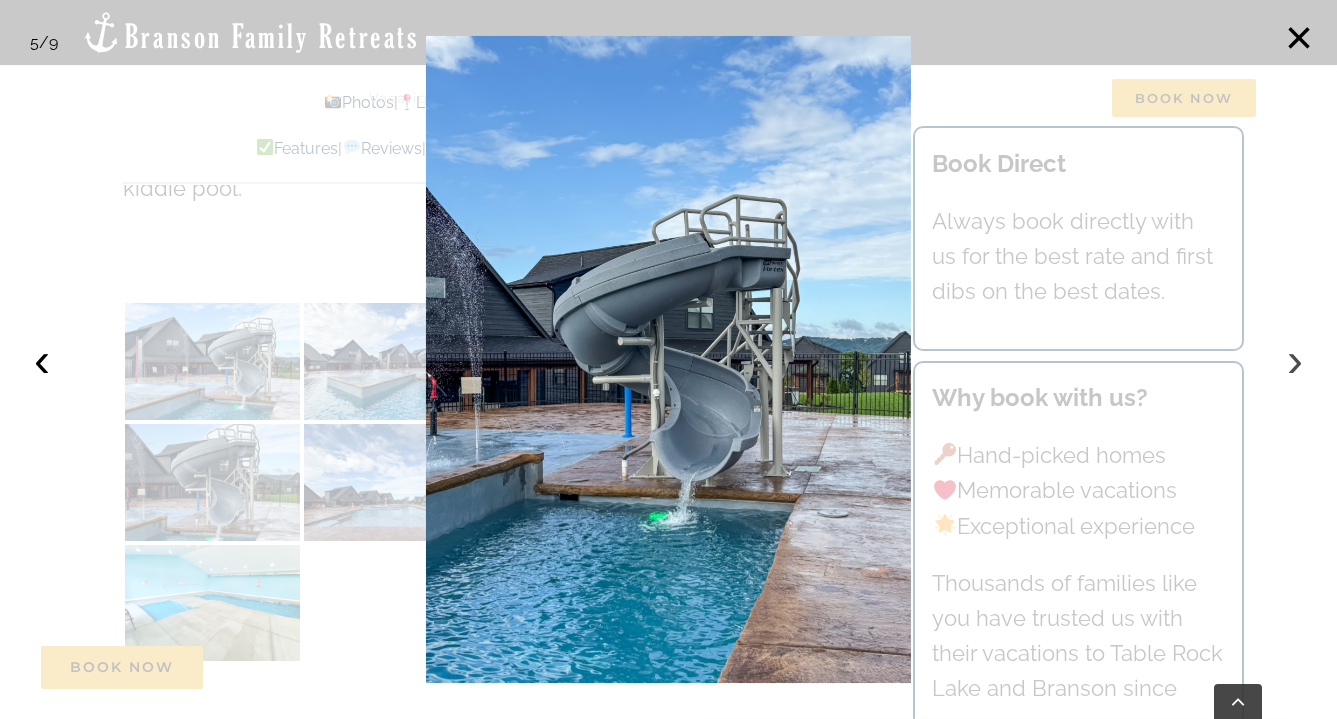 click on "›" at bounding box center [1295, 360] 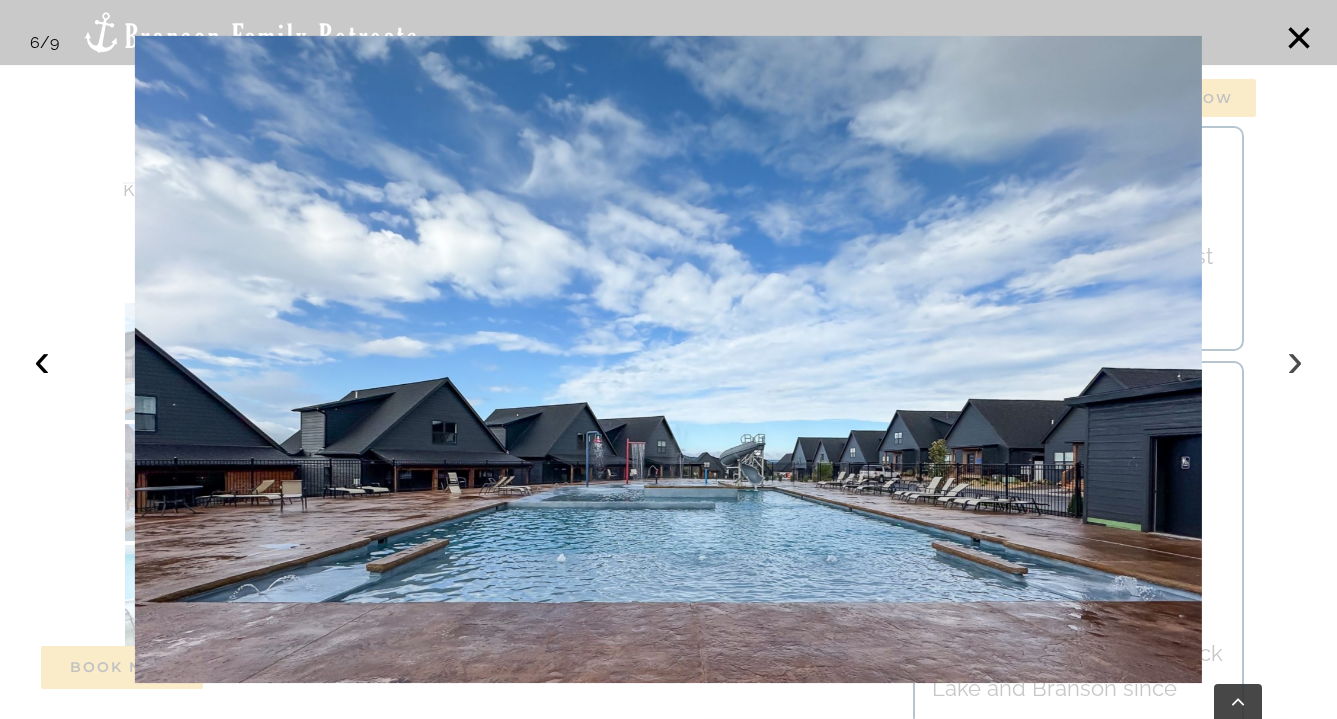 click on "›" at bounding box center [1295, 360] 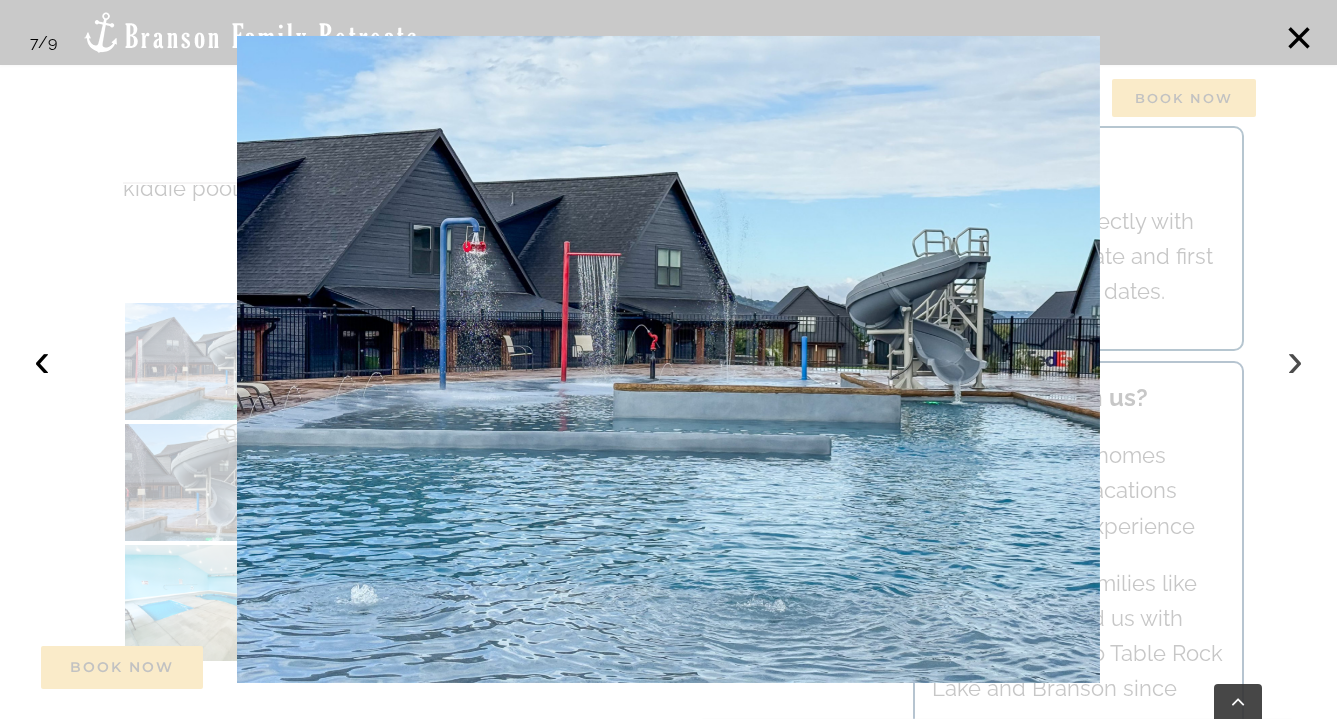 click on "›" at bounding box center (1295, 360) 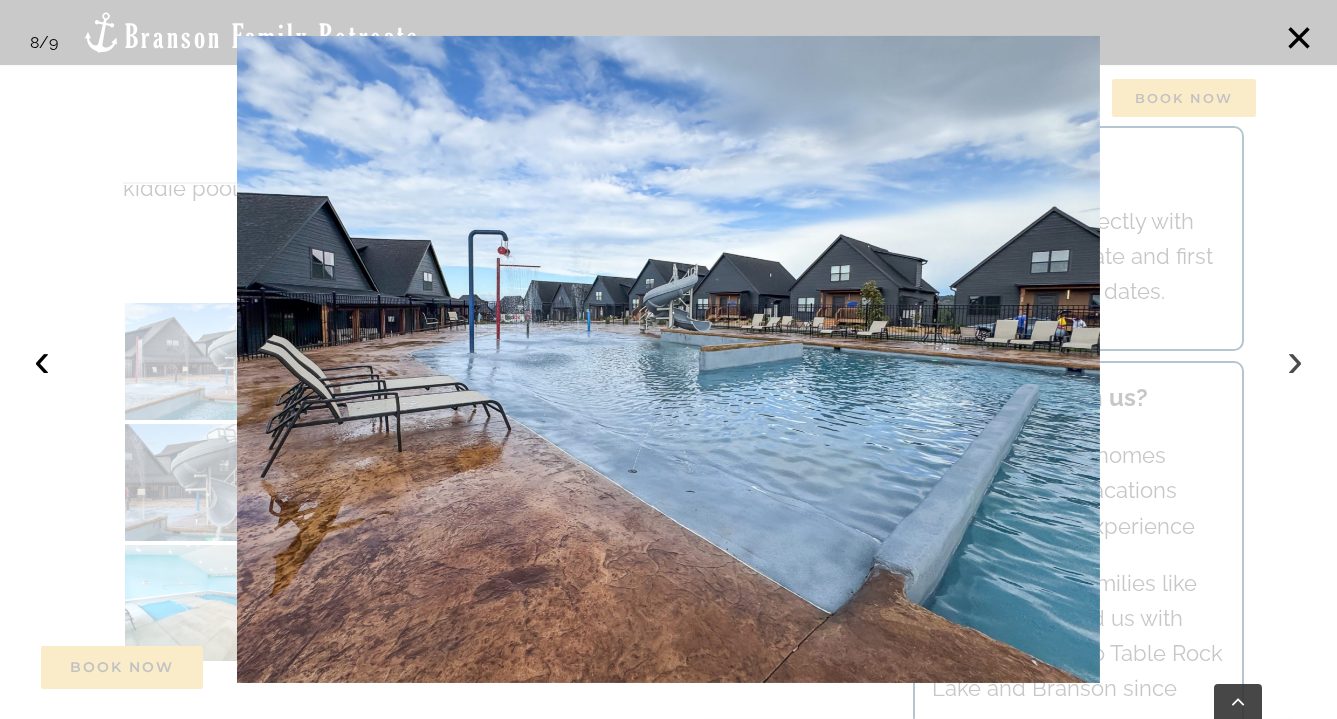 click on "›" at bounding box center [1295, 360] 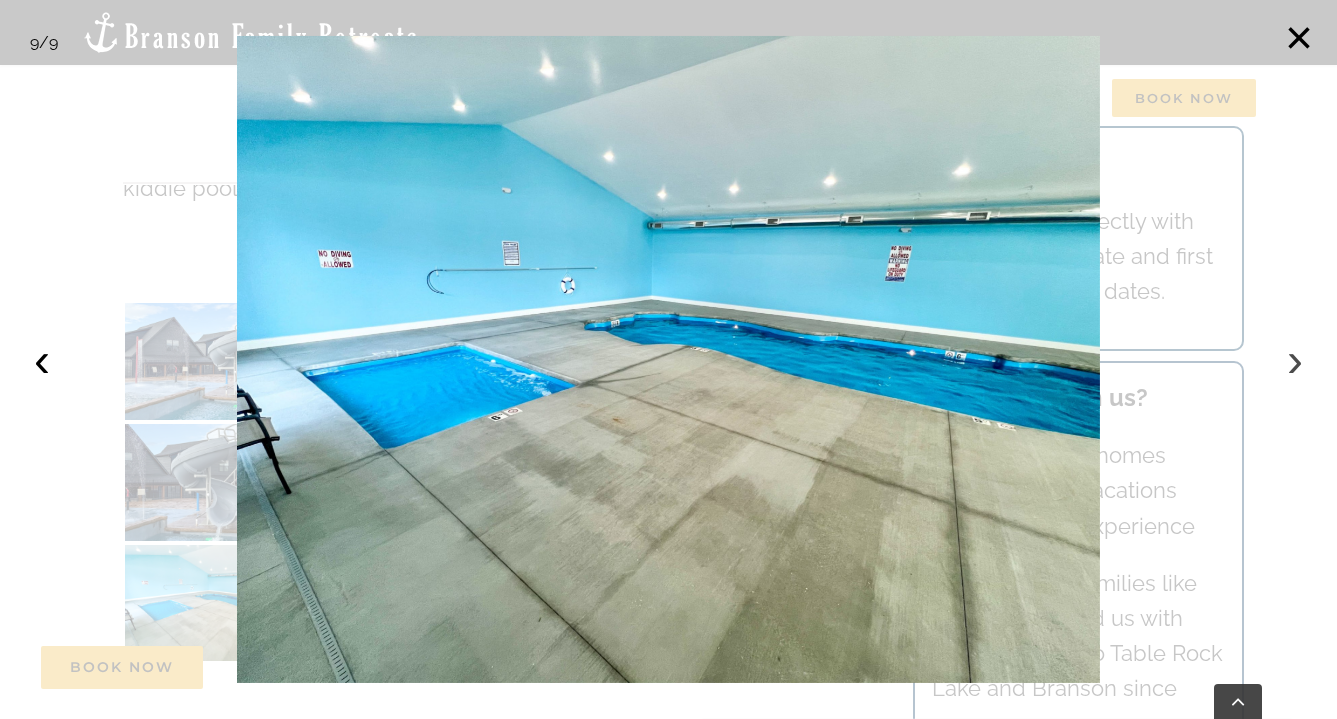 click on "›" at bounding box center [1295, 360] 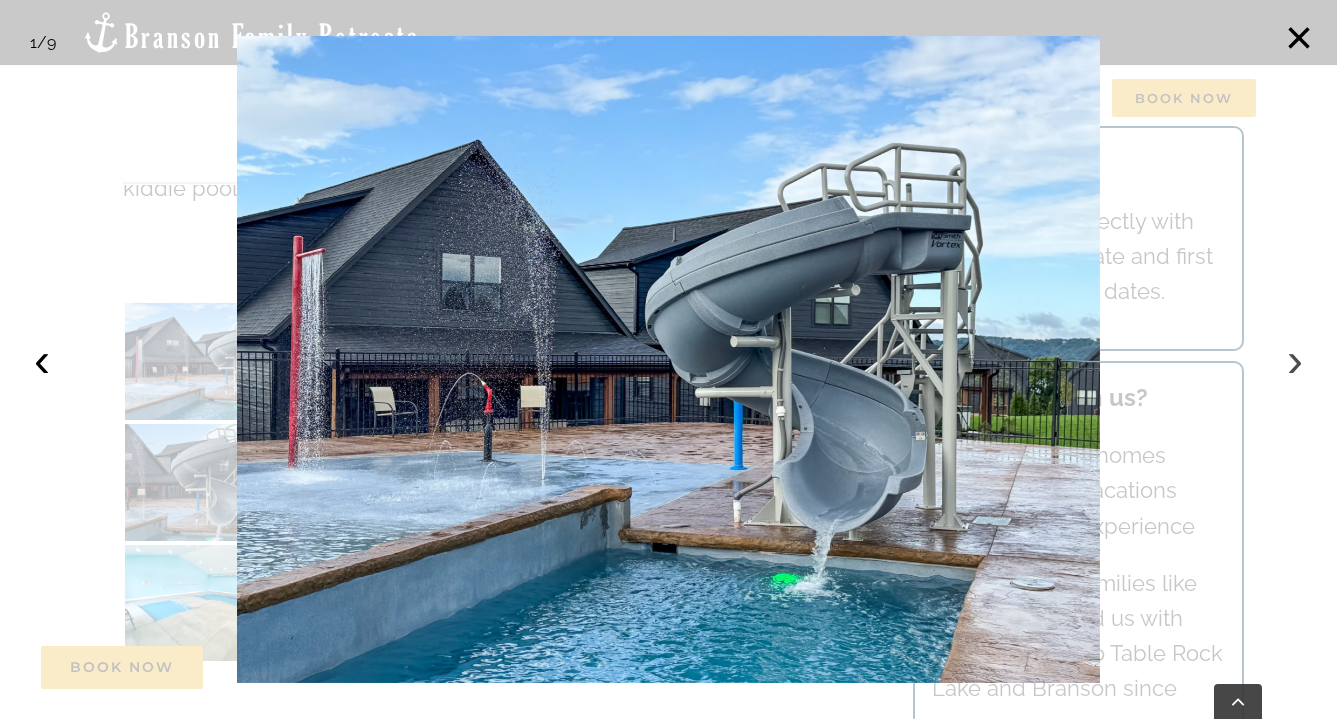click on "›" at bounding box center [1295, 360] 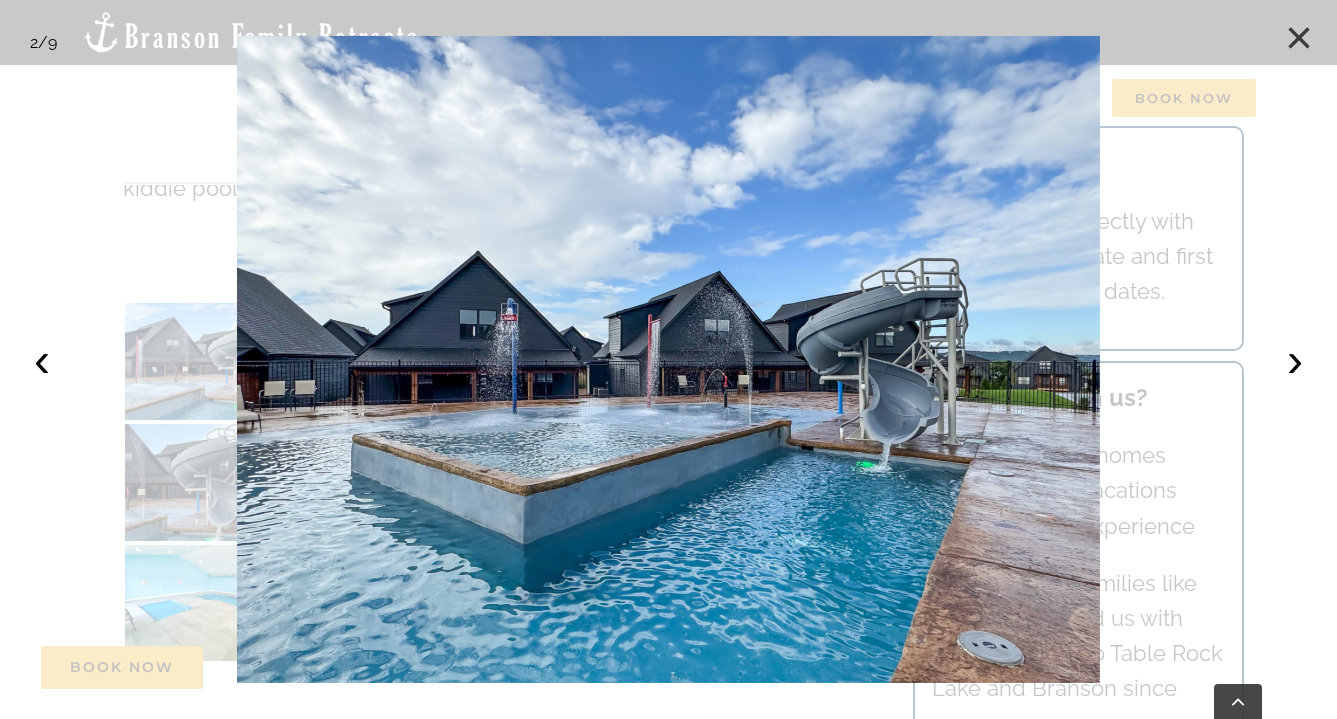 click on "×" at bounding box center (1299, 38) 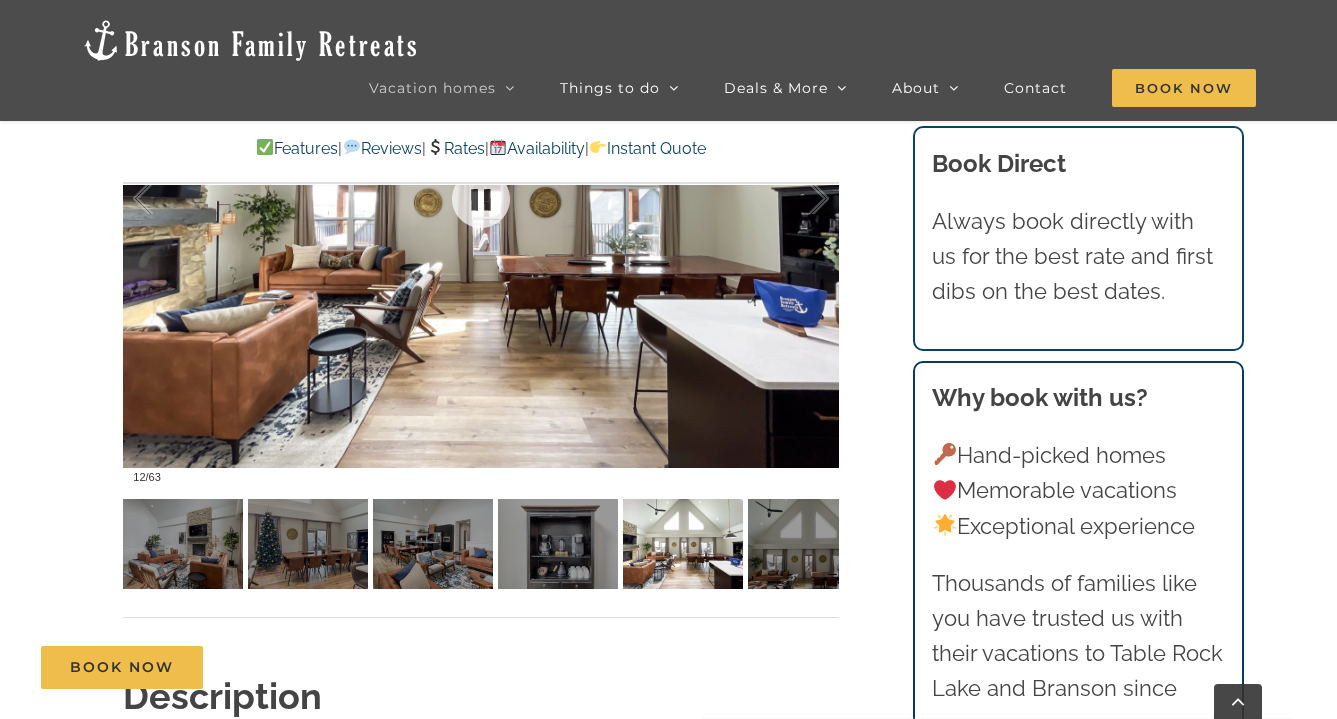 scroll, scrollTop: 1428, scrollLeft: 0, axis: vertical 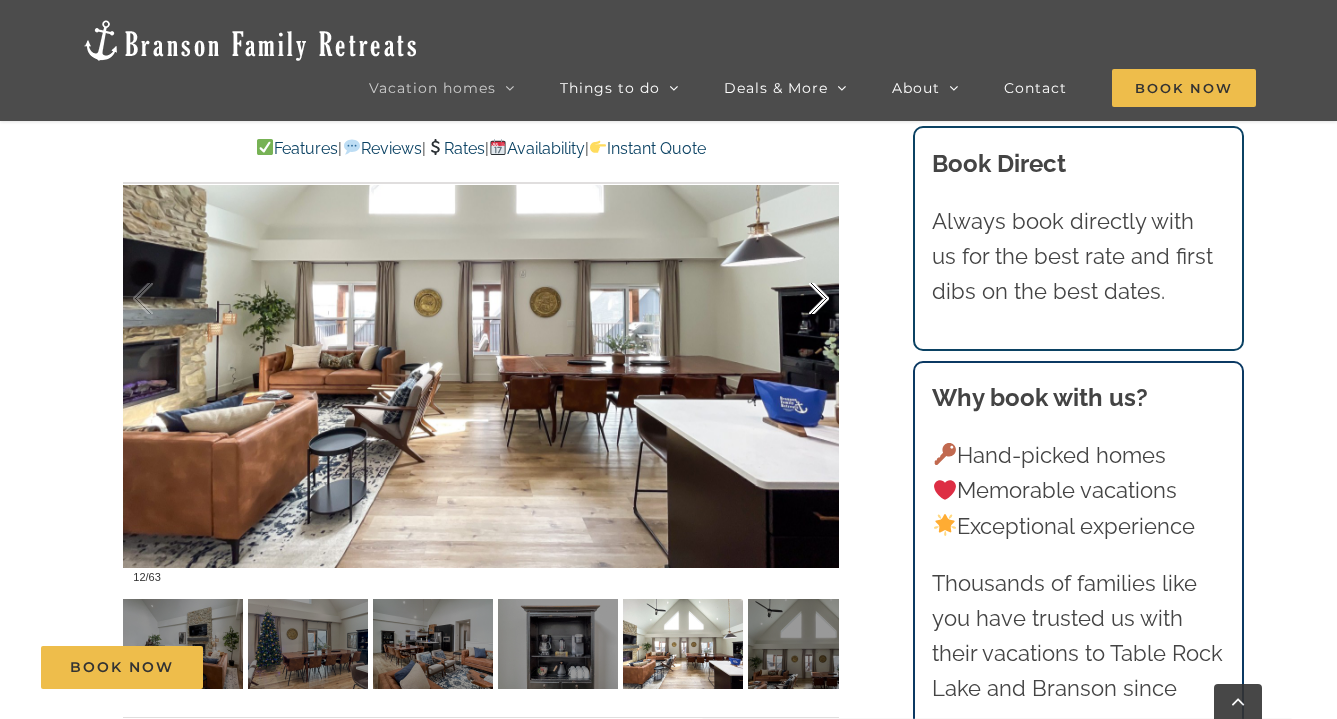 click at bounding box center (798, 299) 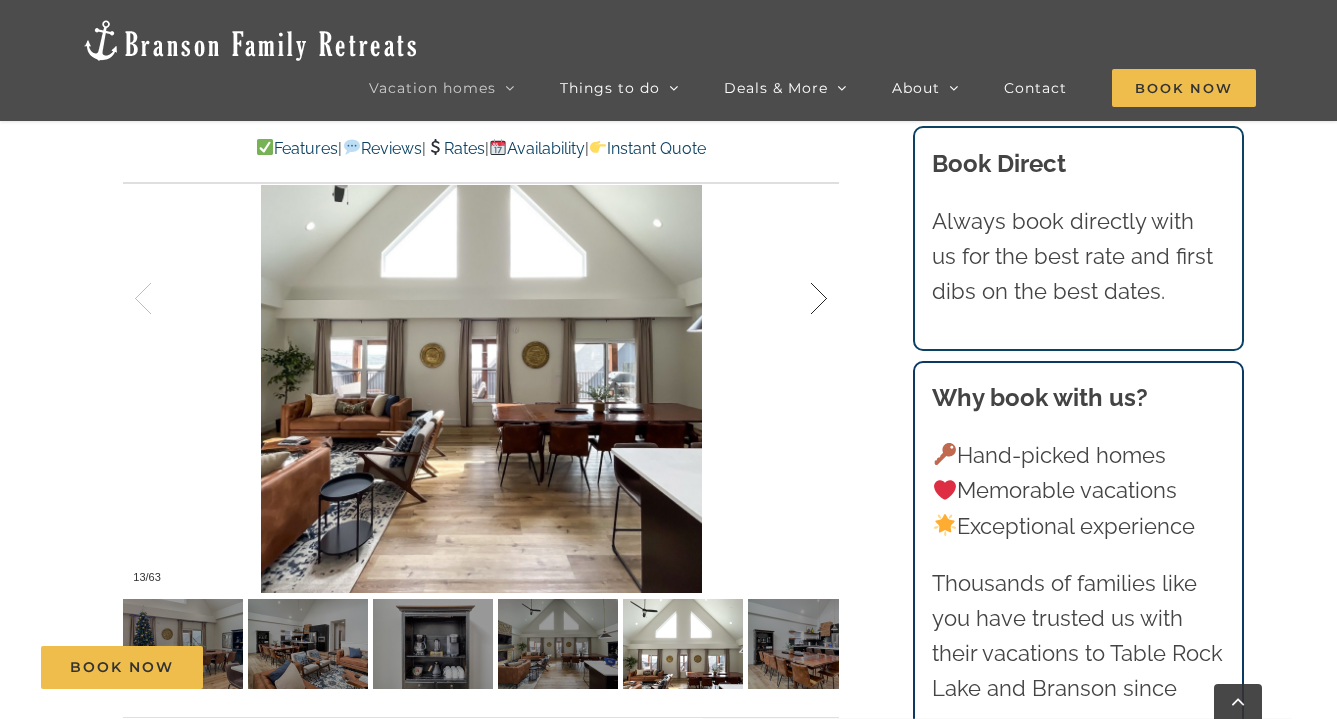 click at bounding box center (798, 299) 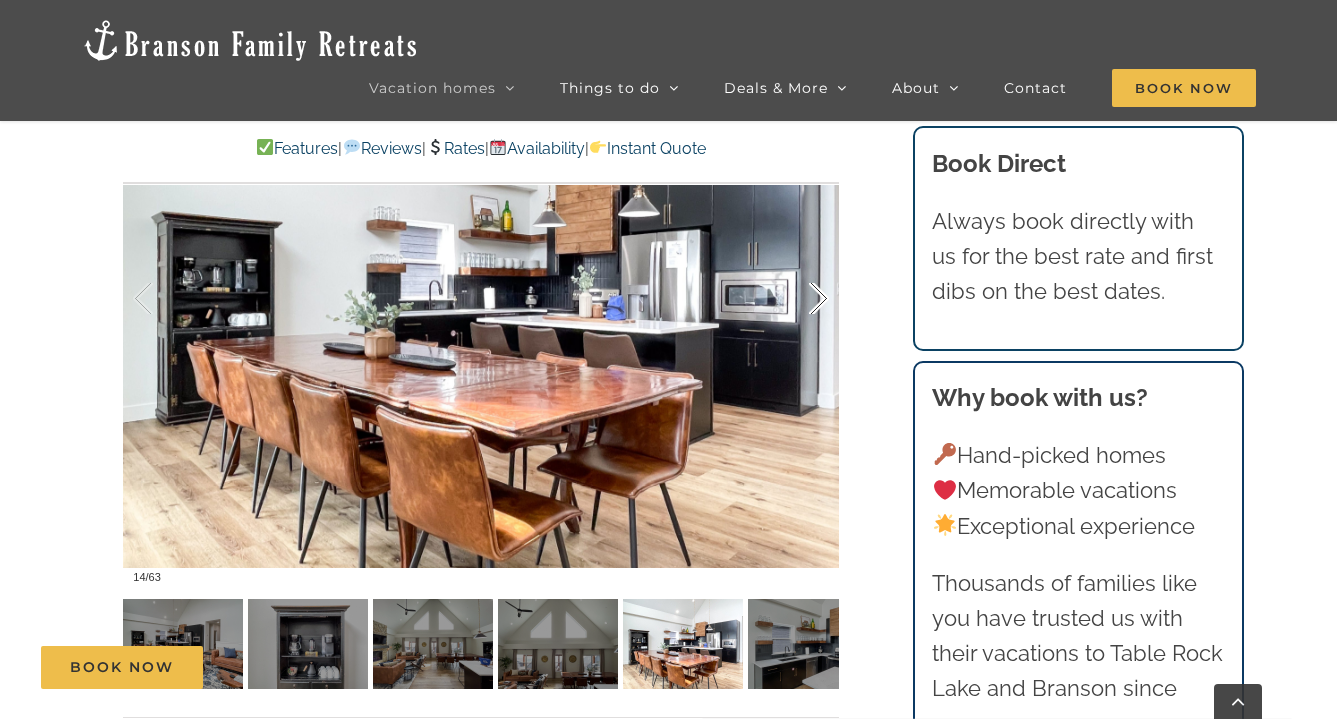click at bounding box center (798, 299) 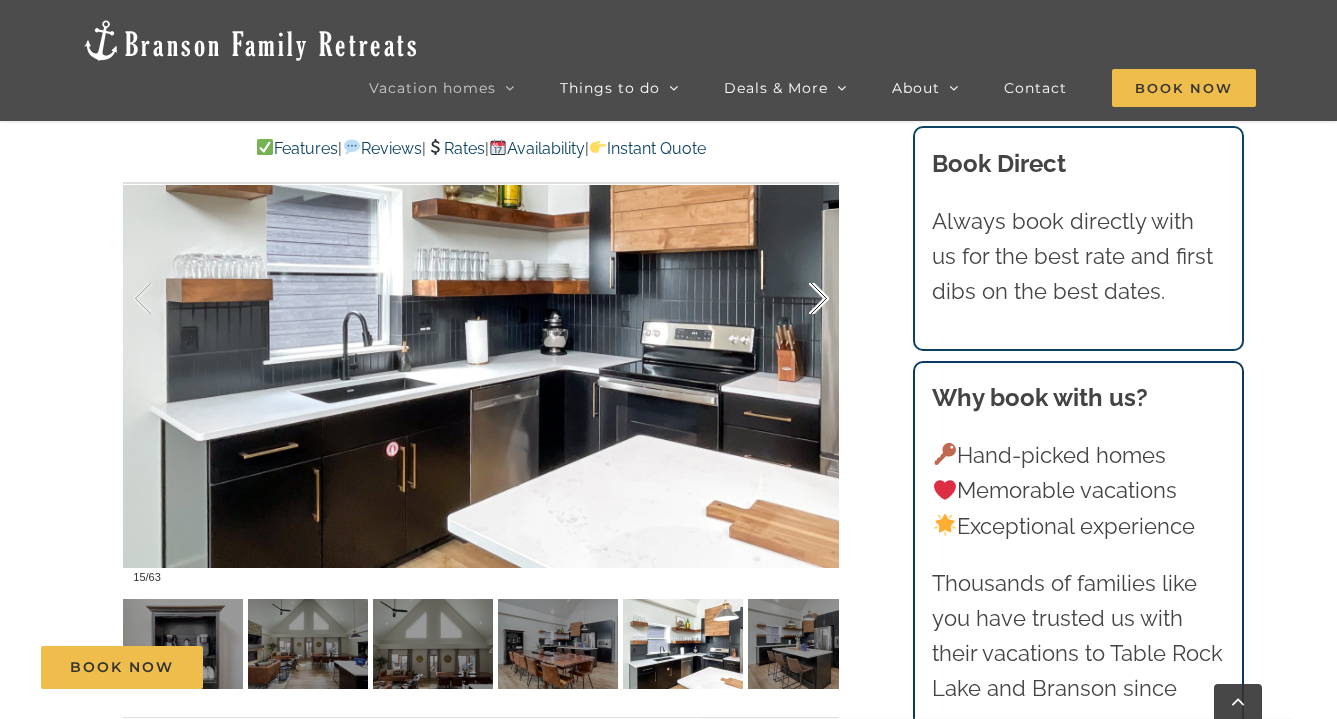 click at bounding box center (798, 299) 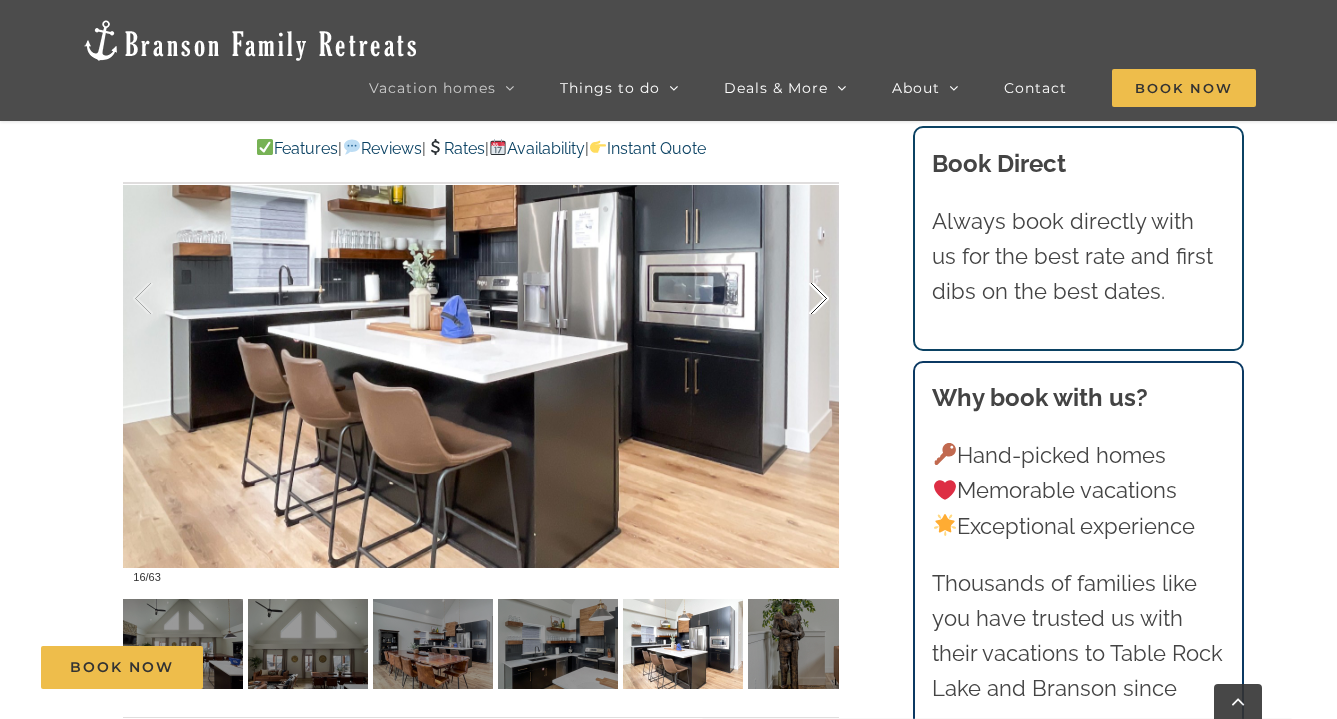 click at bounding box center (798, 299) 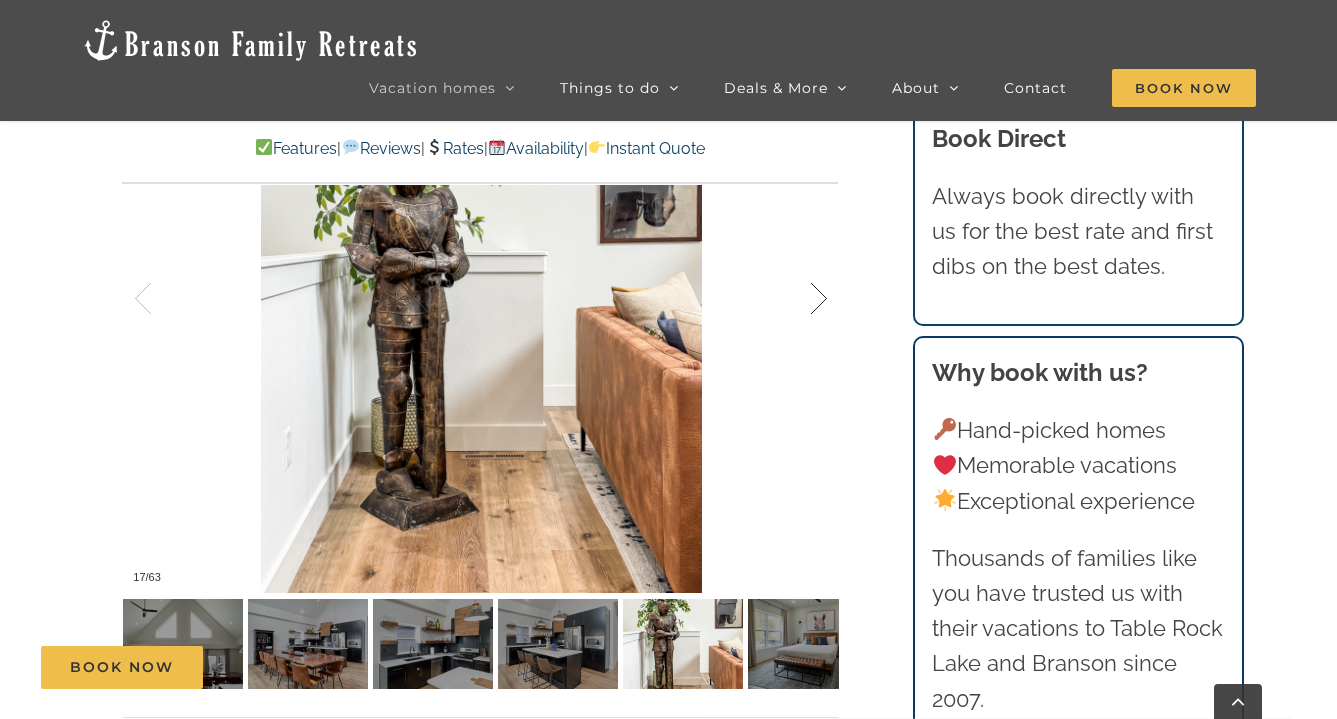 scroll, scrollTop: 1393, scrollLeft: 0, axis: vertical 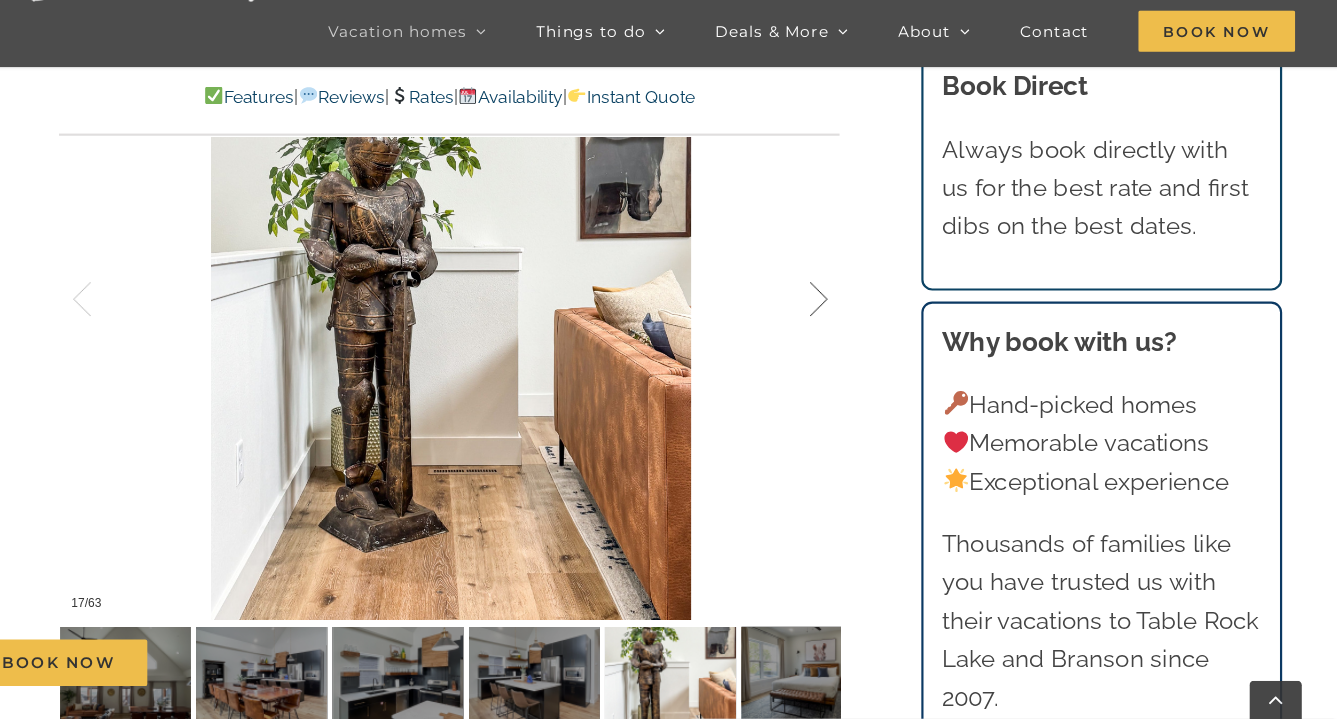 click at bounding box center (798, 334) 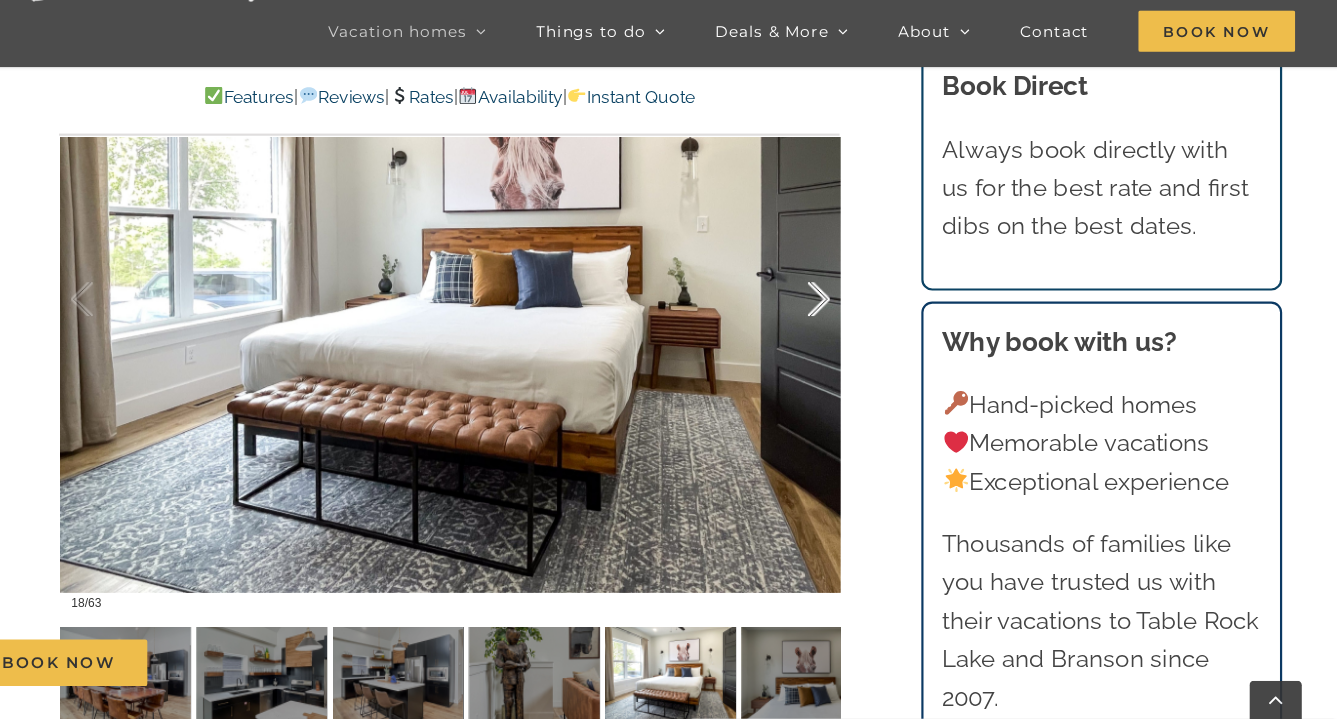 click at bounding box center [798, 334] 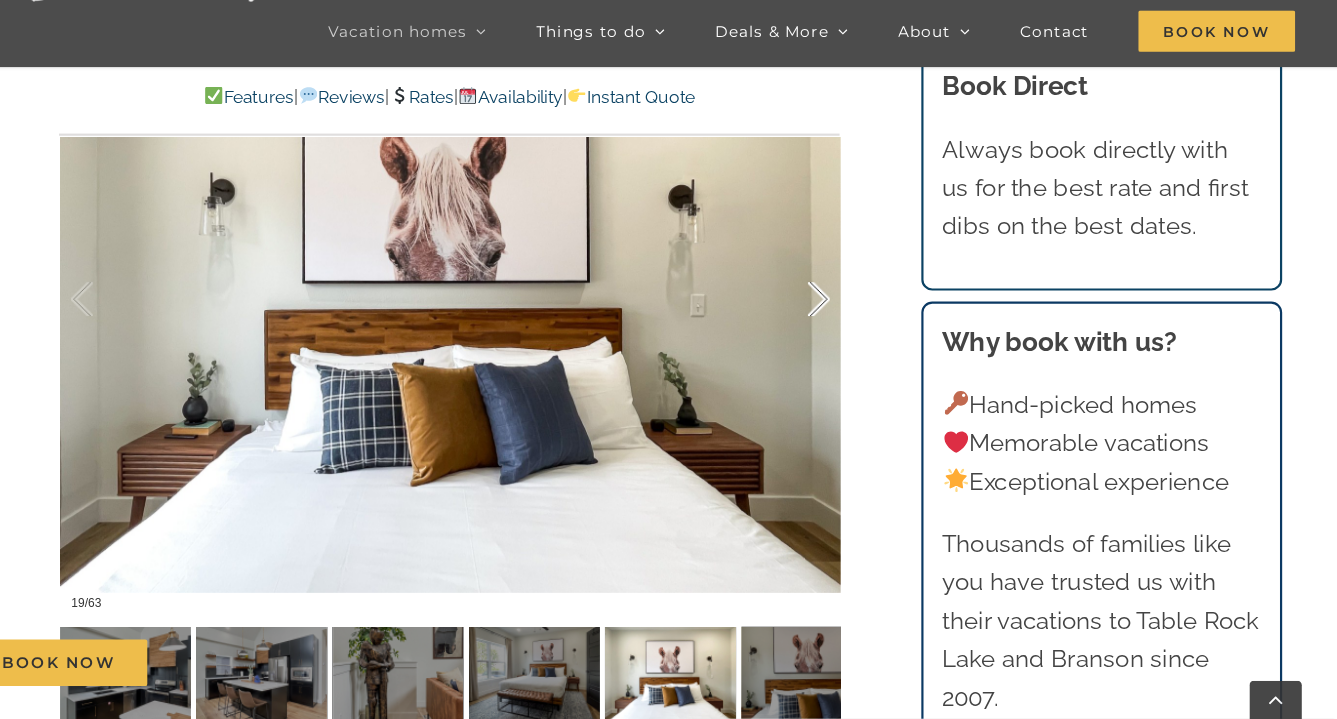 click at bounding box center (798, 334) 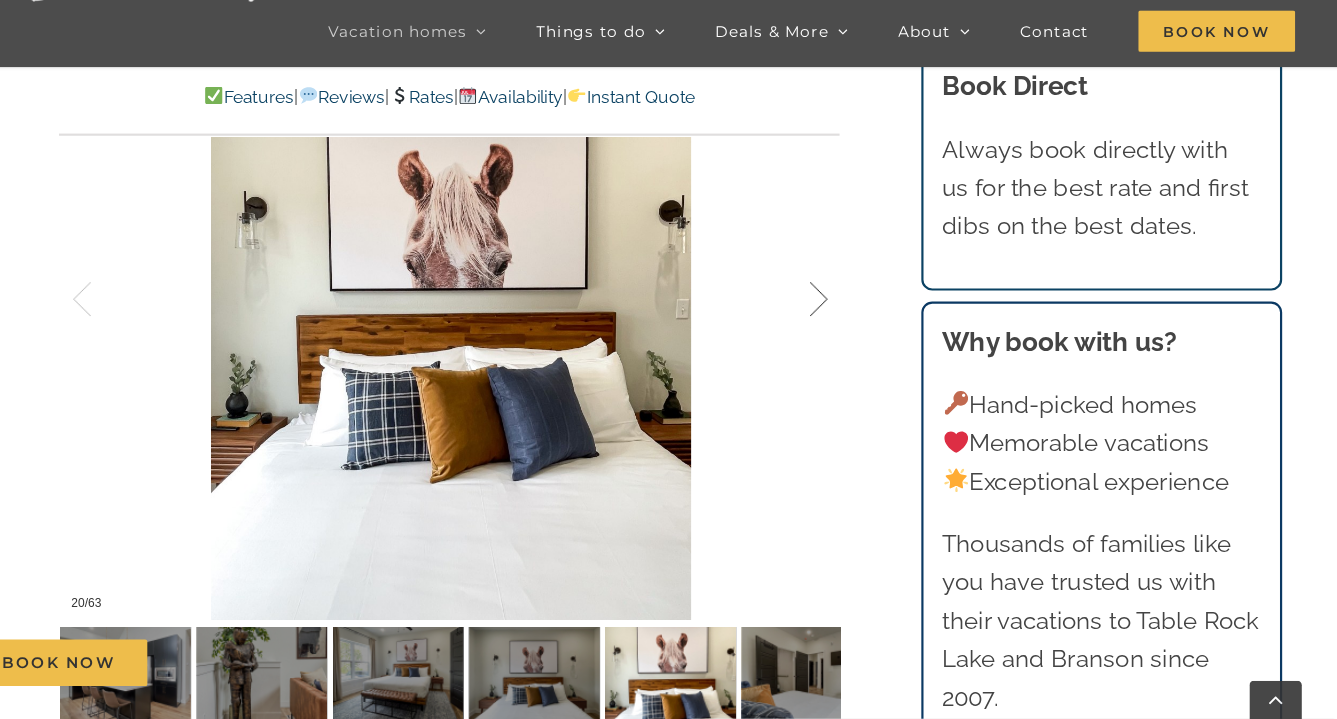 click at bounding box center [798, 334] 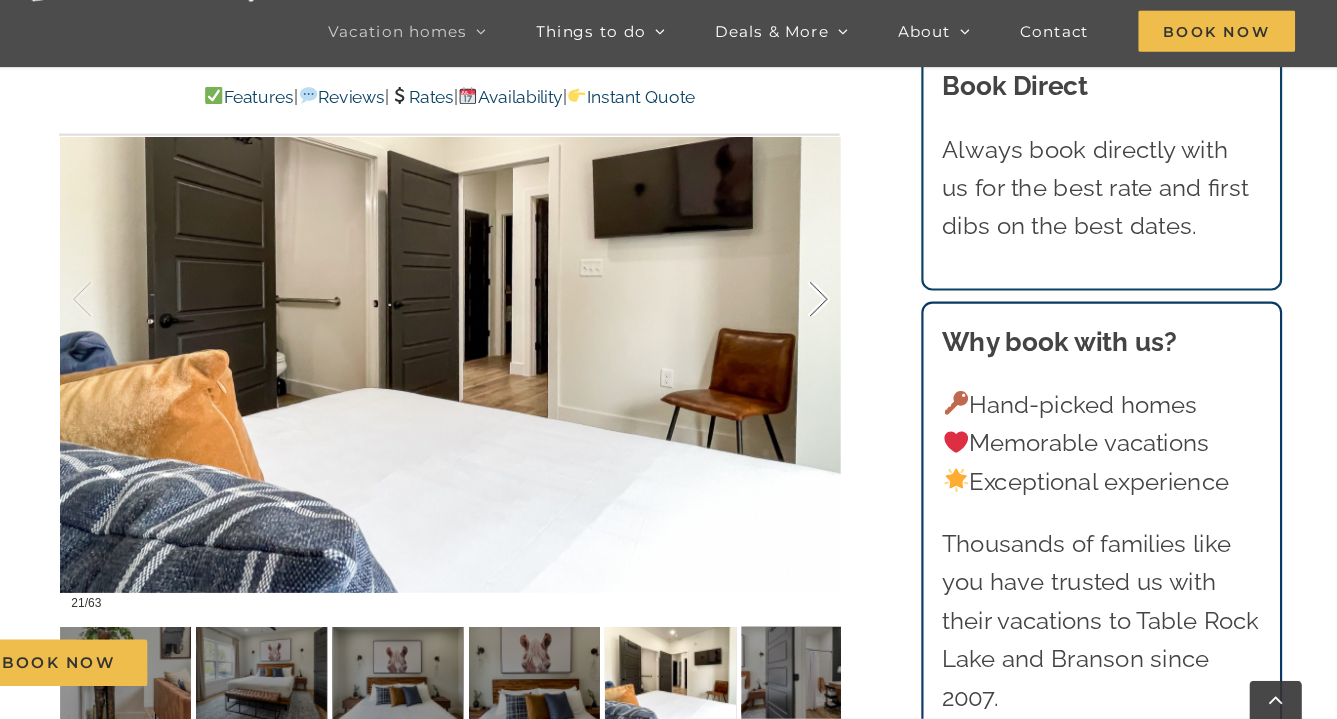 click at bounding box center (798, 334) 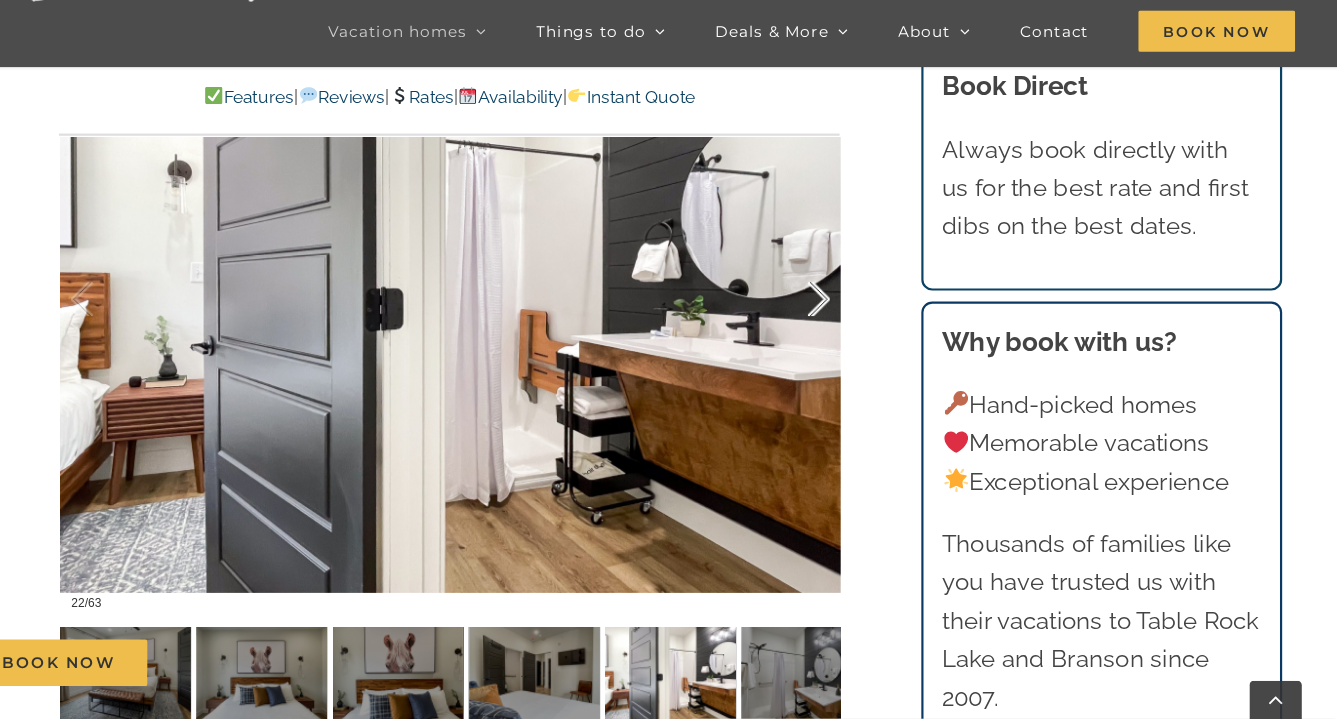 click at bounding box center (798, 334) 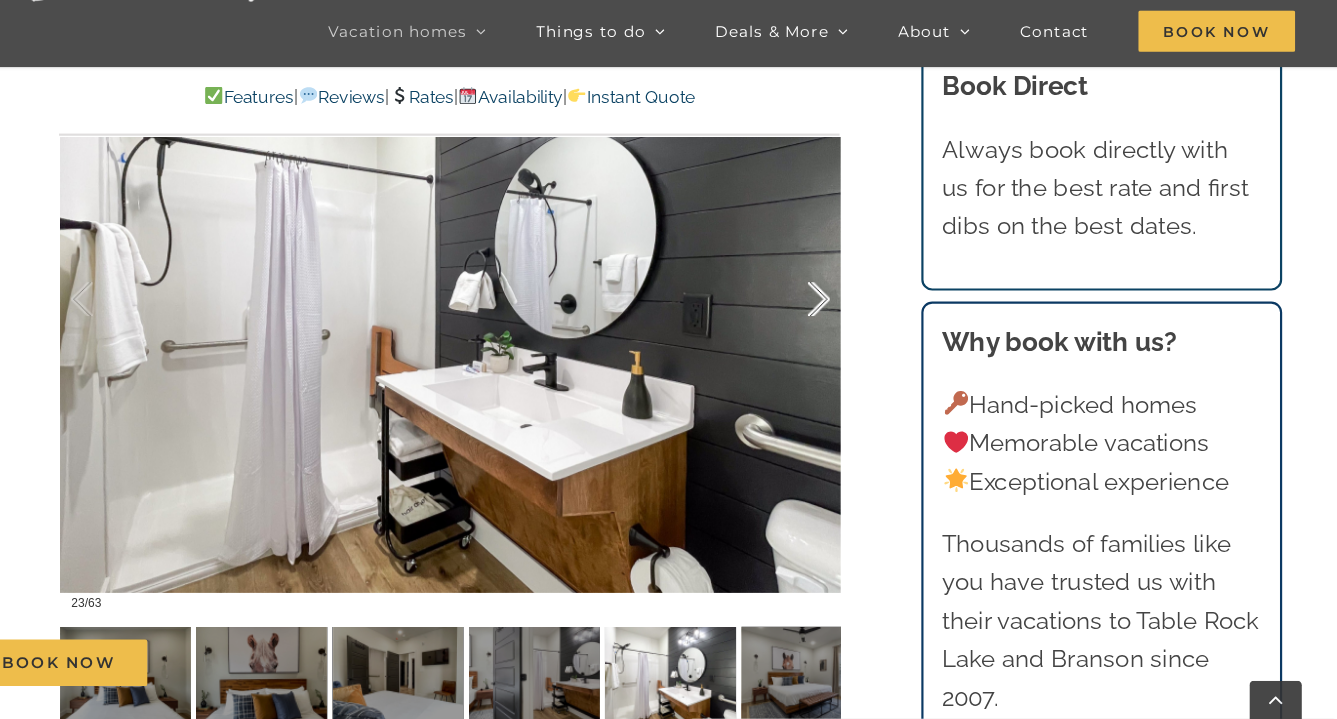 click at bounding box center [798, 334] 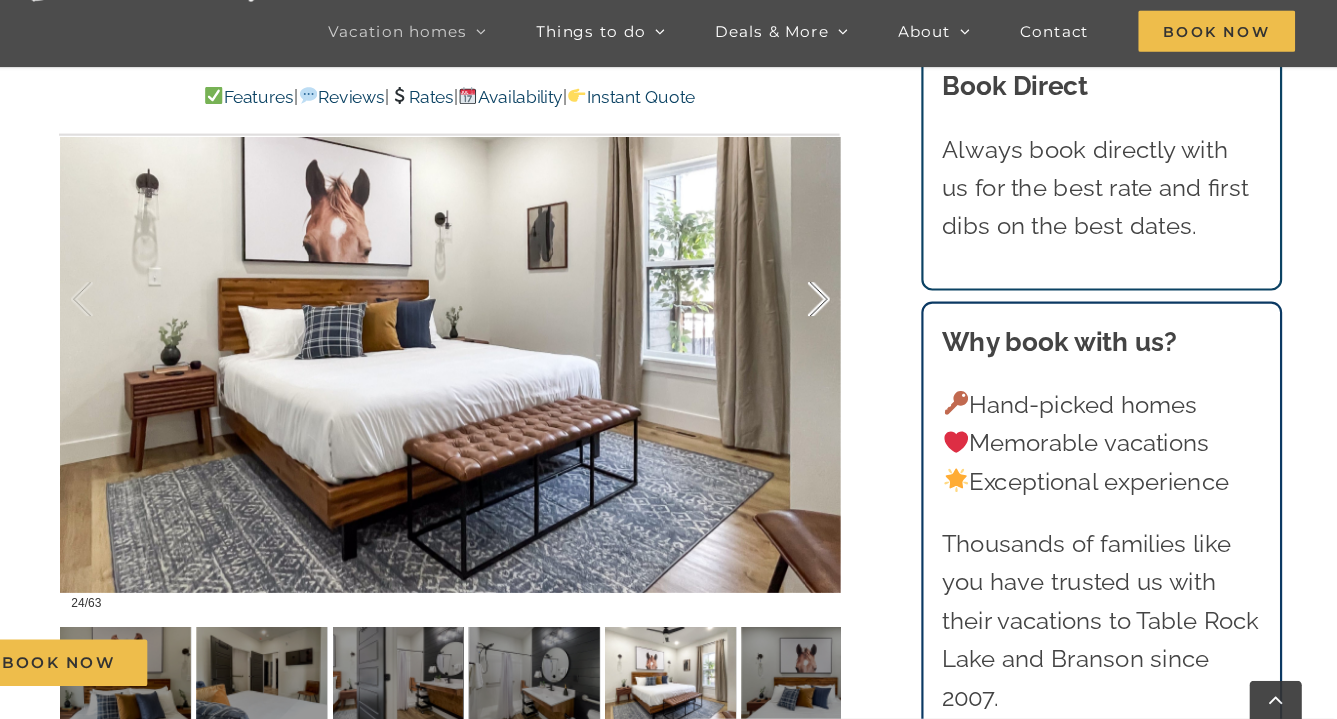 click at bounding box center (798, 334) 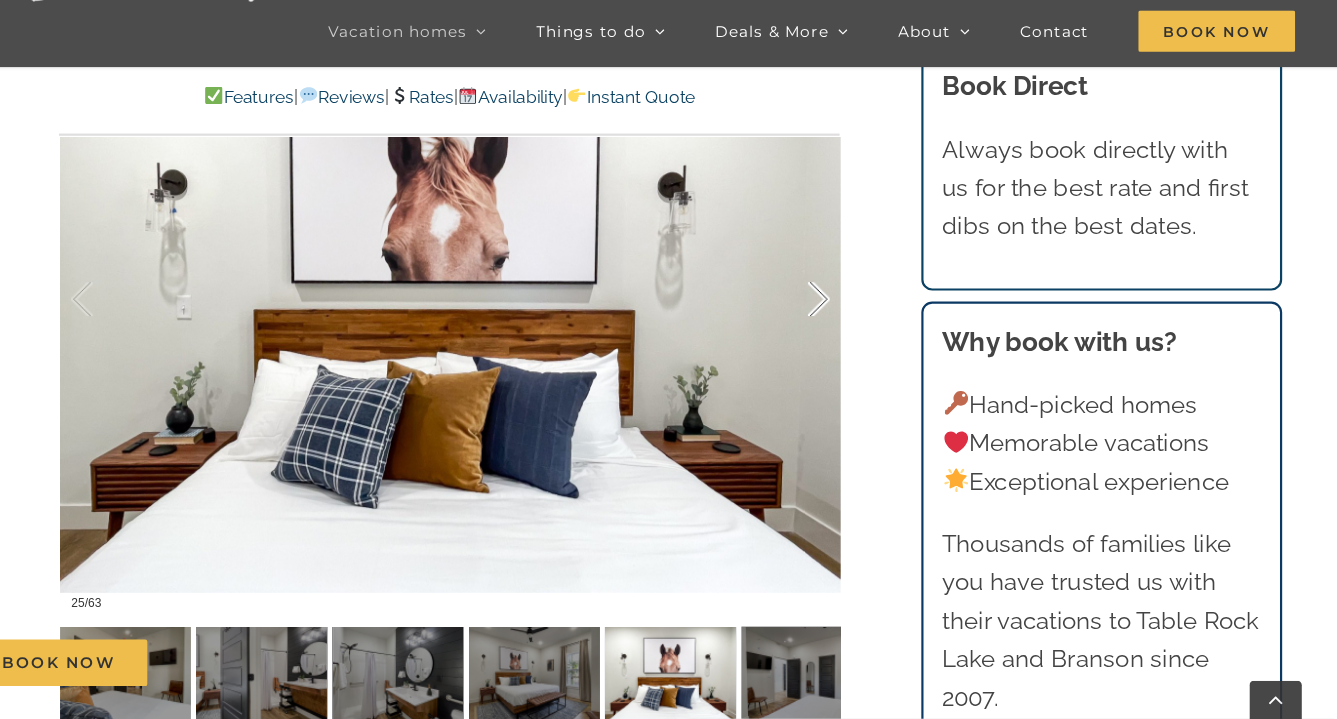 click at bounding box center [798, 334] 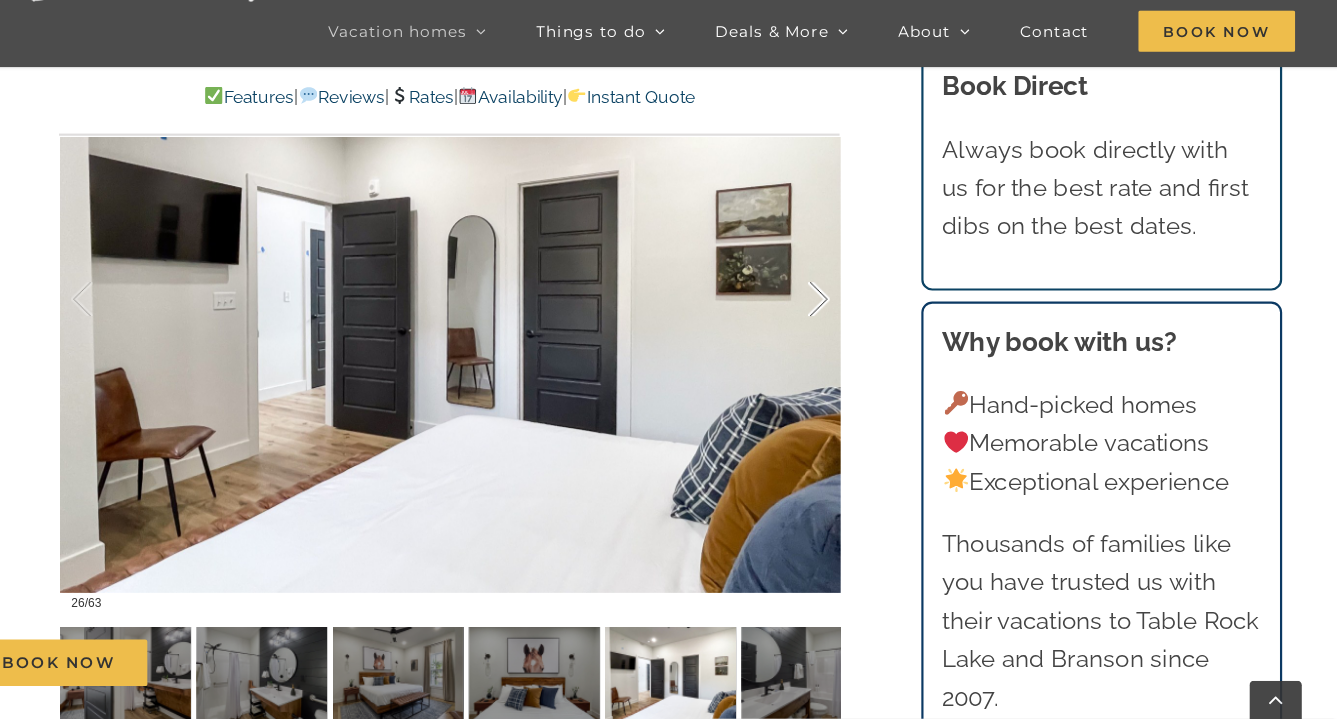 click at bounding box center [798, 334] 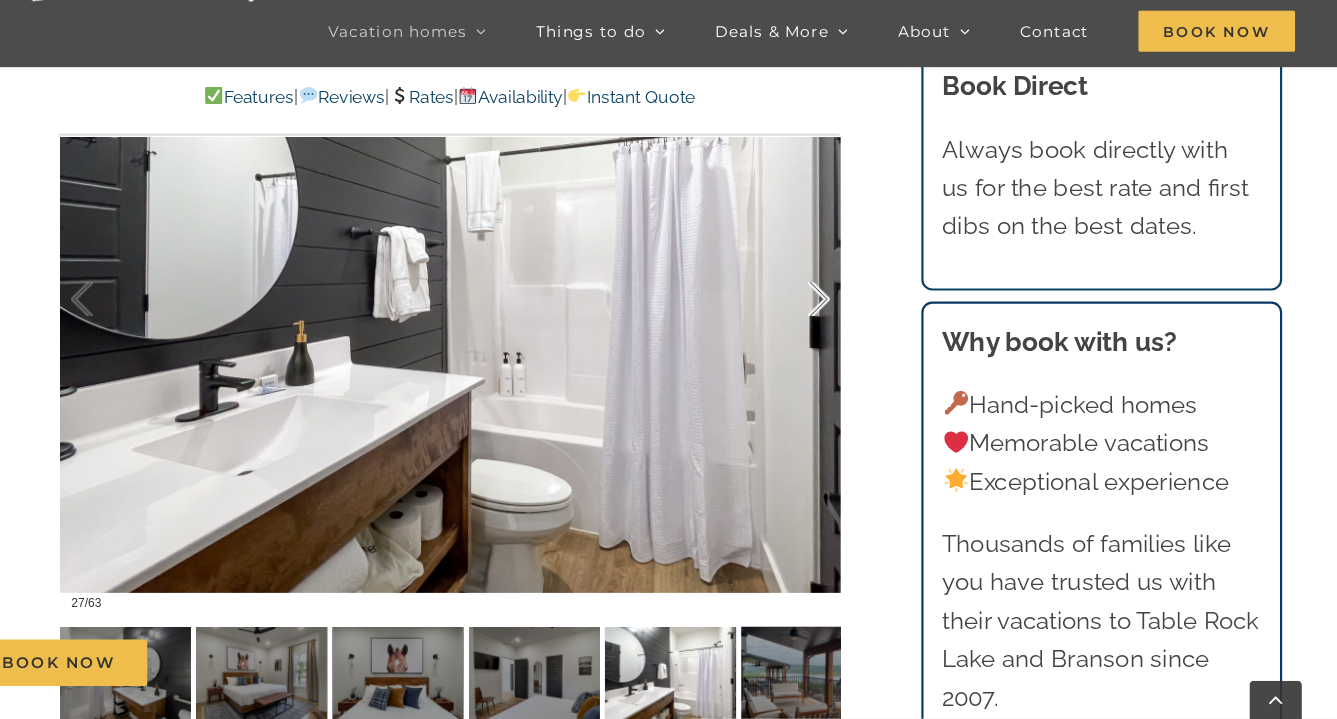click at bounding box center (798, 334) 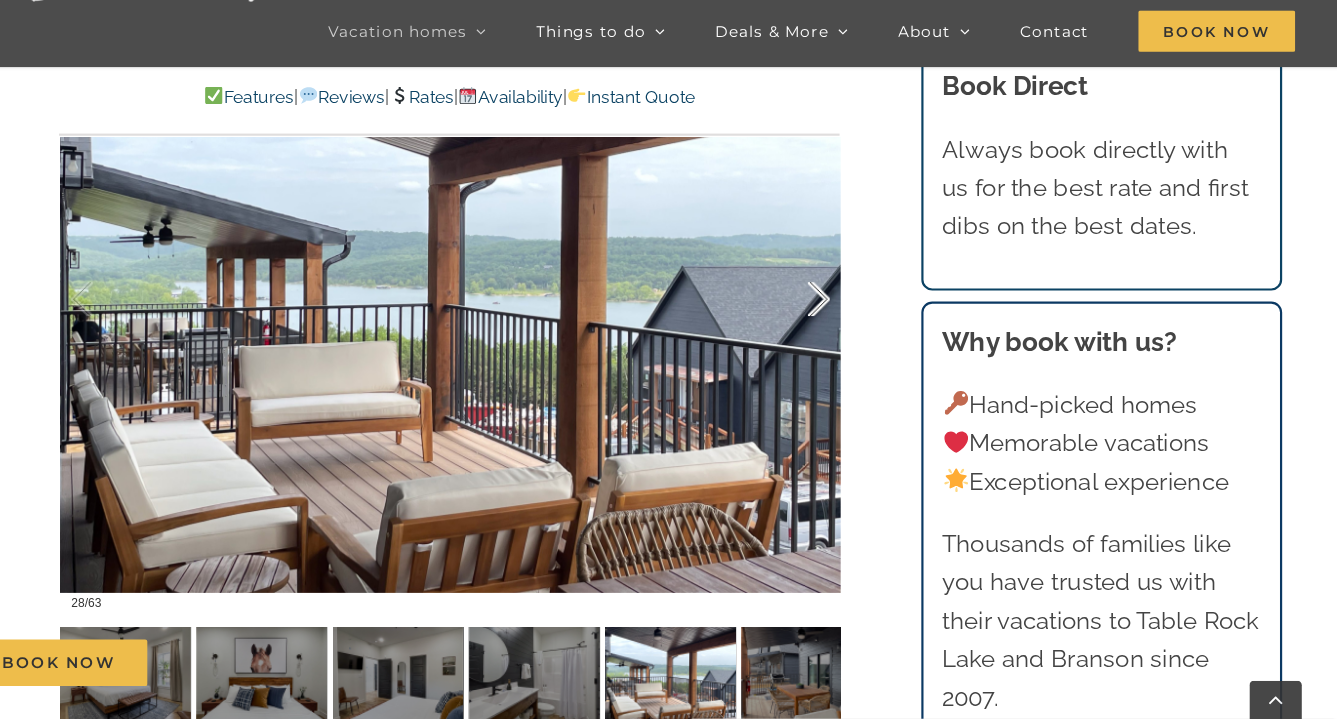 click at bounding box center [798, 334] 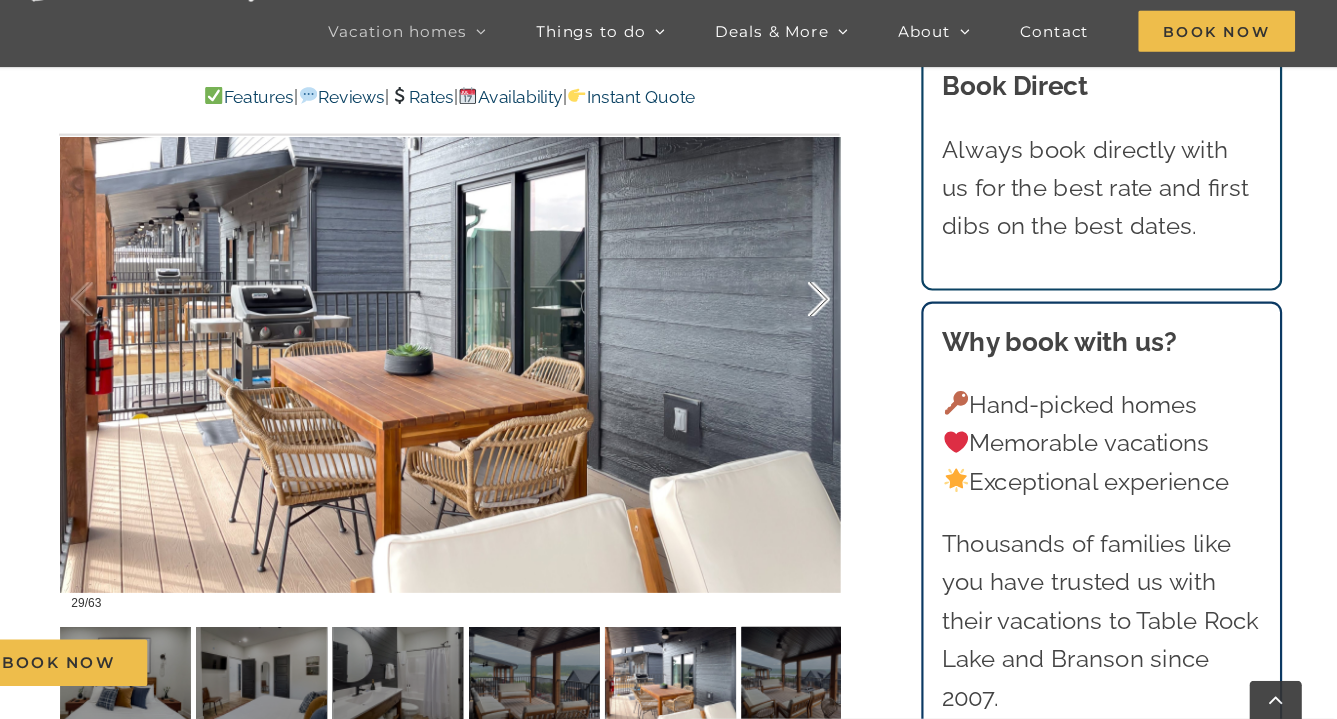 click at bounding box center (798, 334) 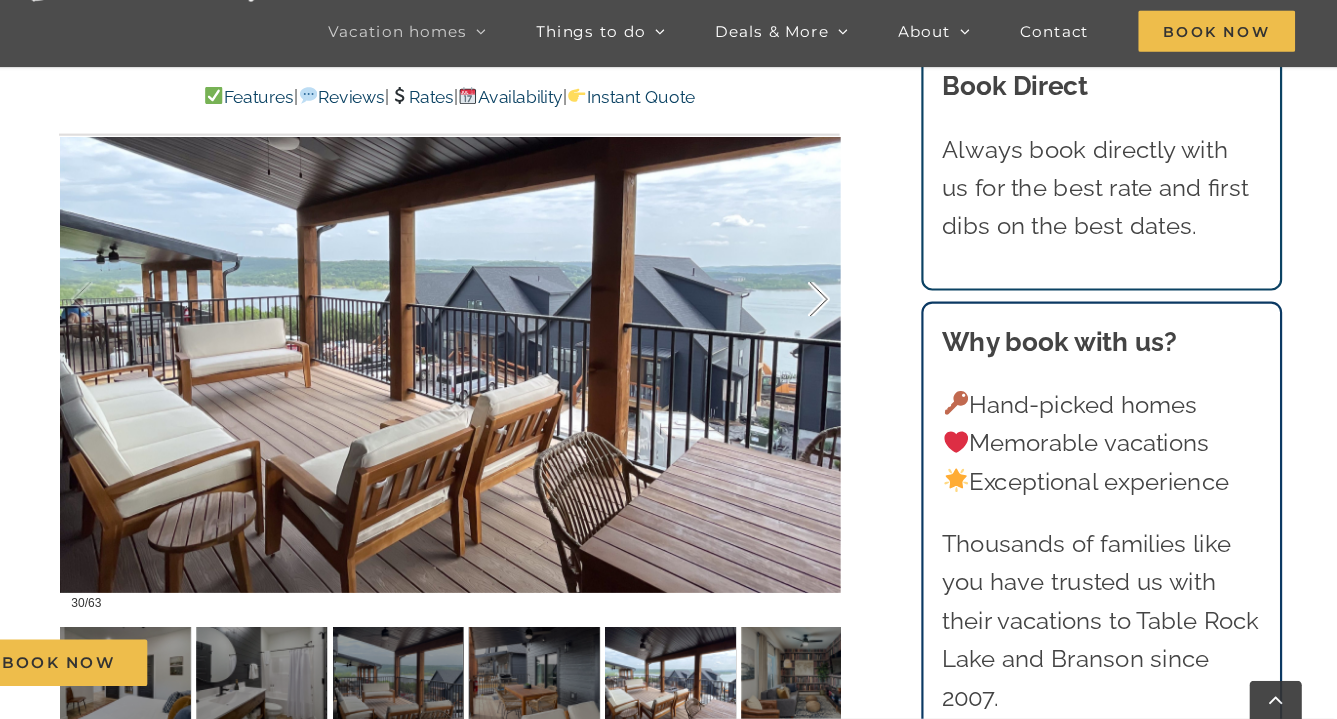 click at bounding box center (798, 334) 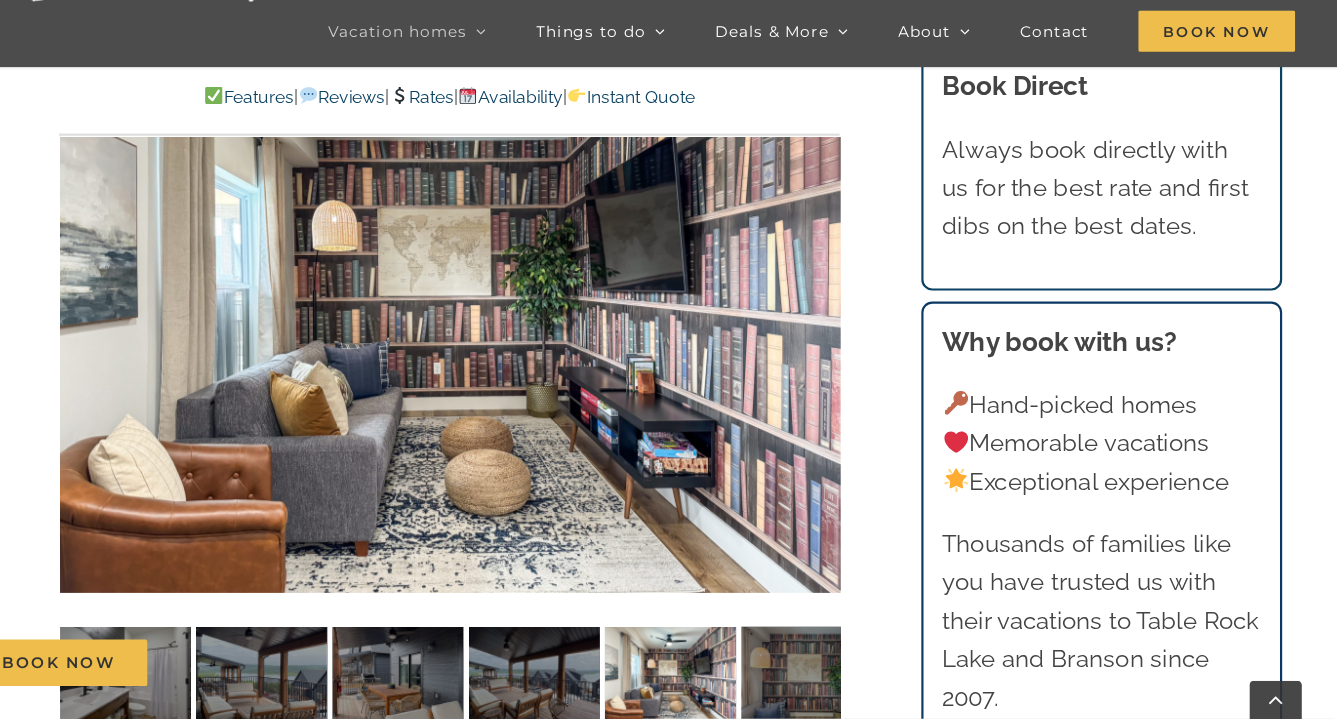 click at bounding box center (481, 334) 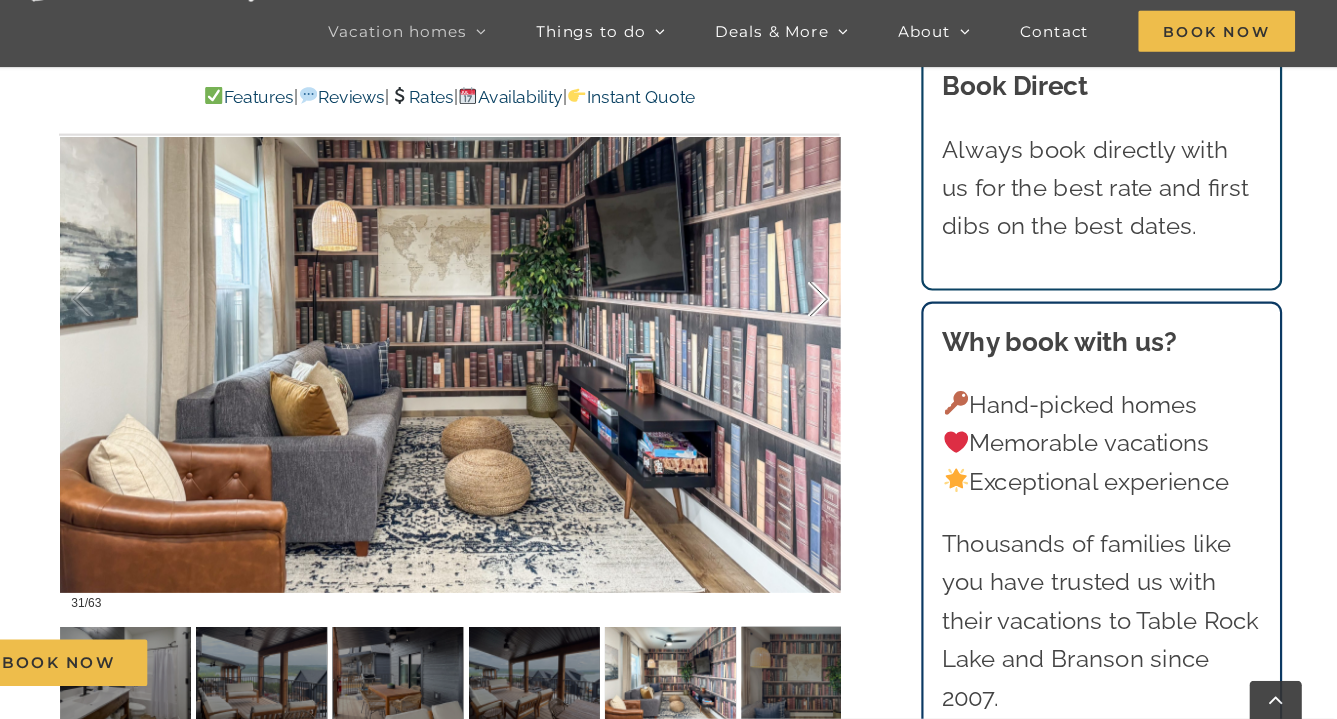 click at bounding box center [798, 334] 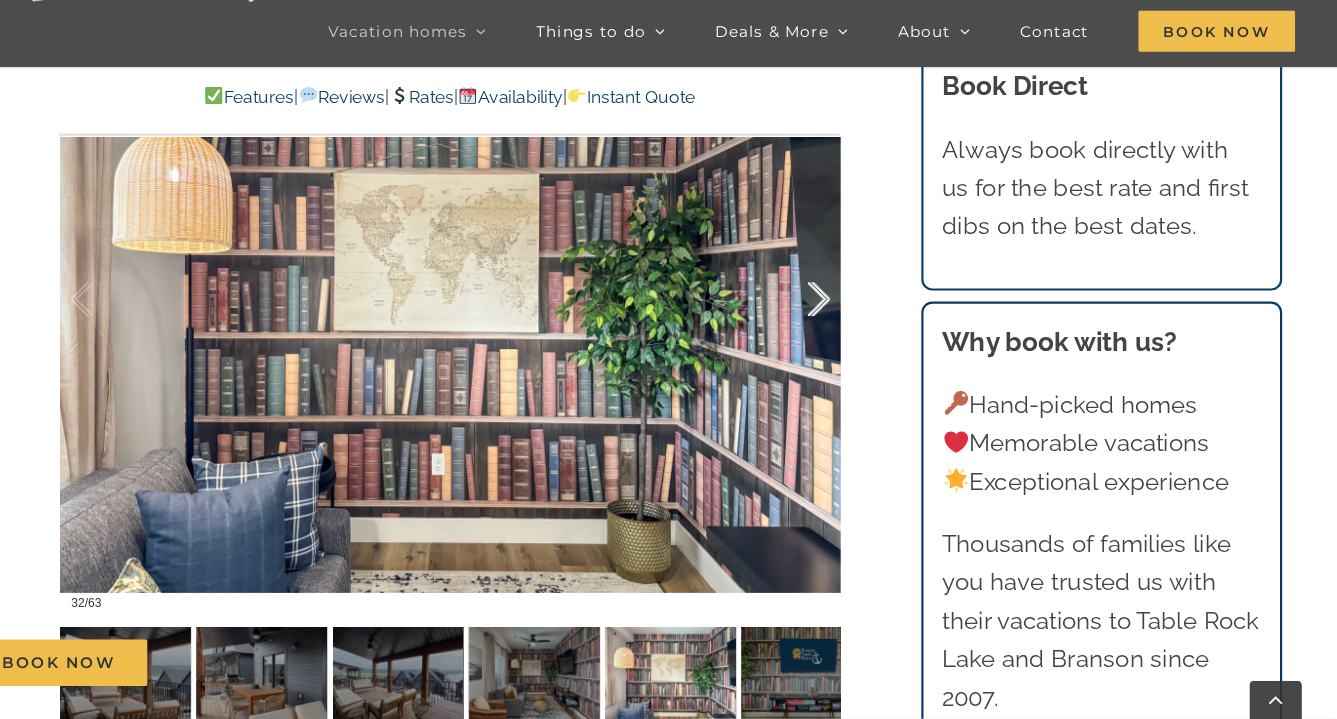 click at bounding box center (798, 334) 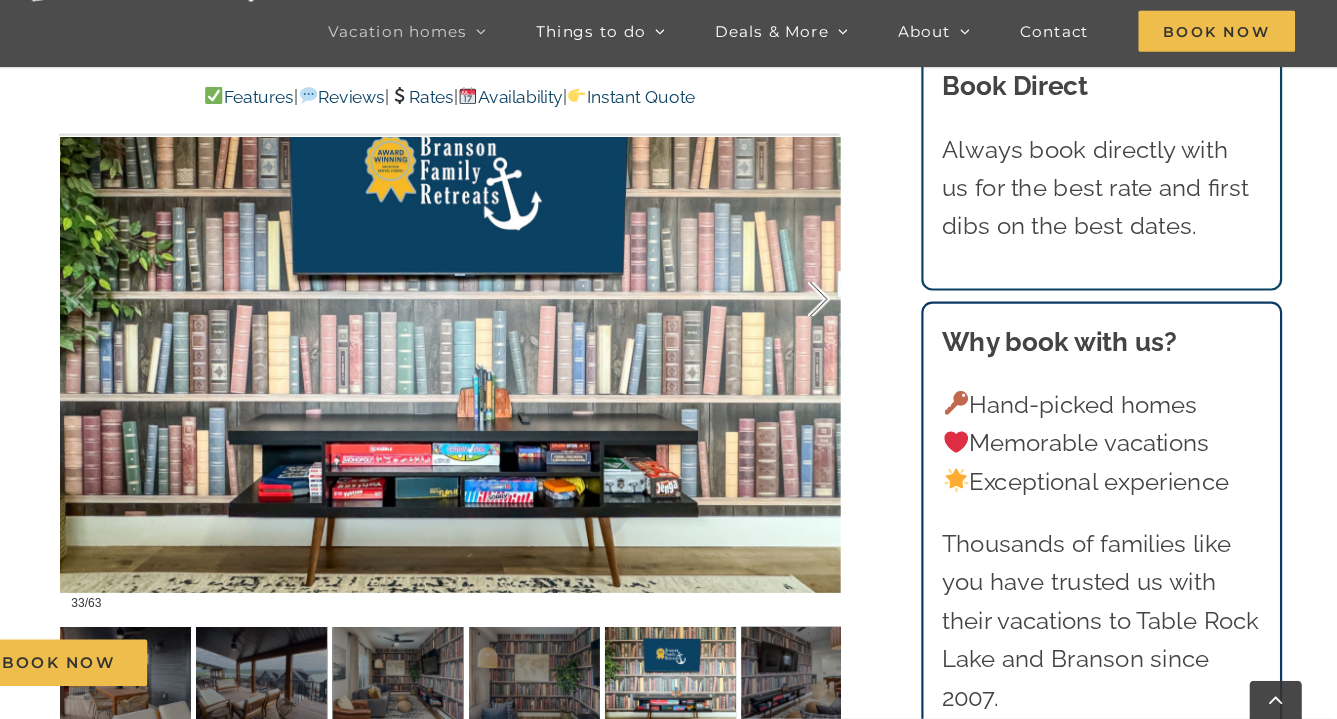 click at bounding box center [798, 334] 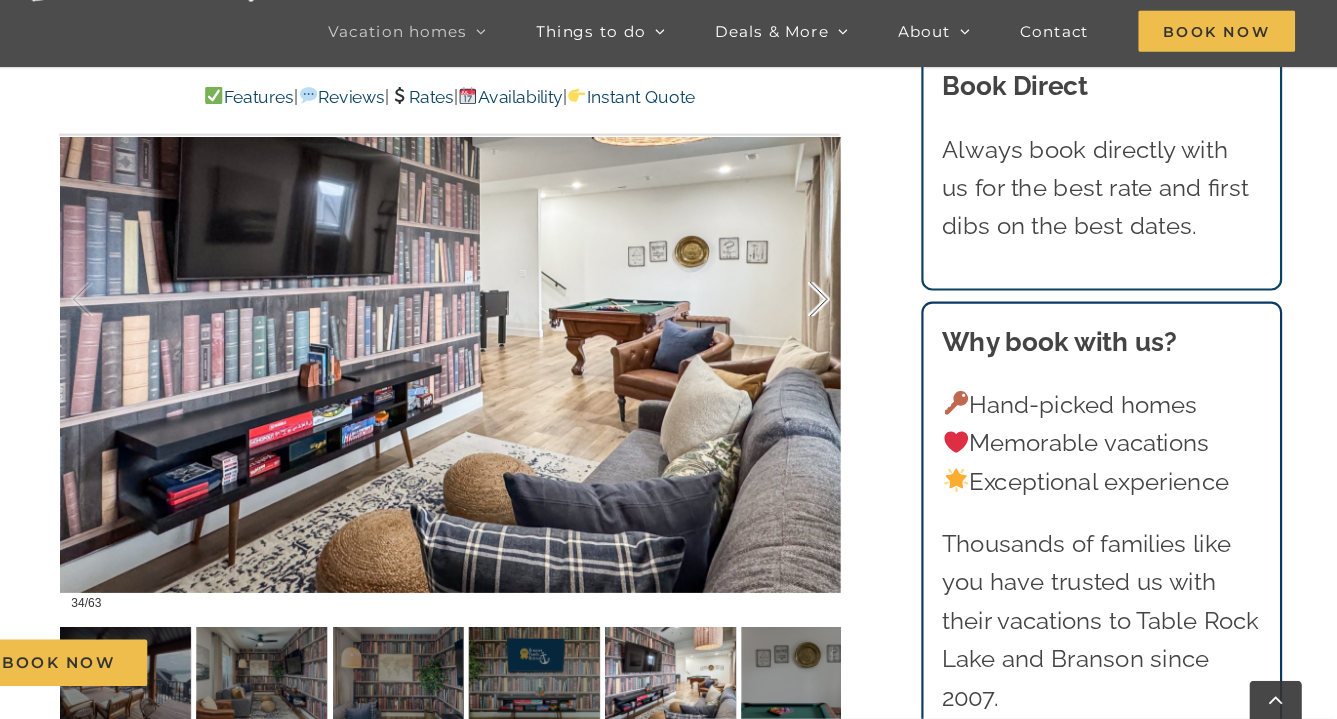 click at bounding box center [798, 334] 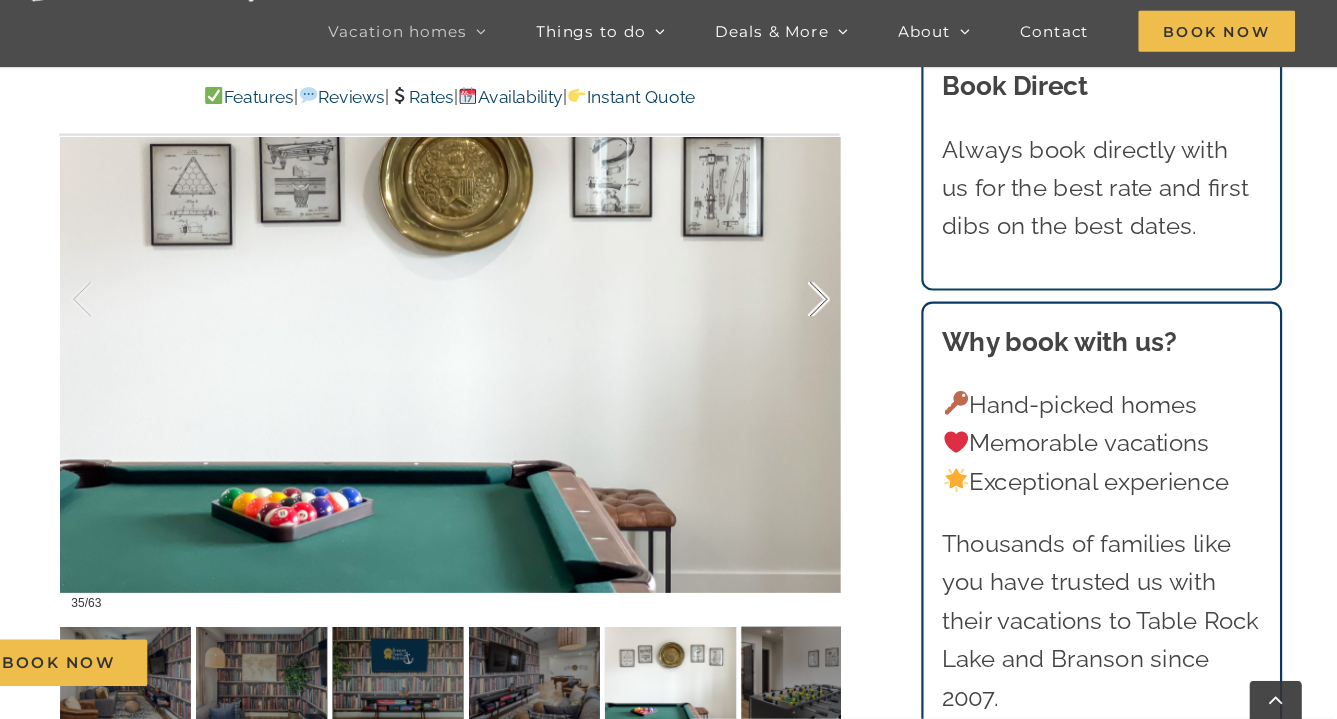 click at bounding box center [798, 334] 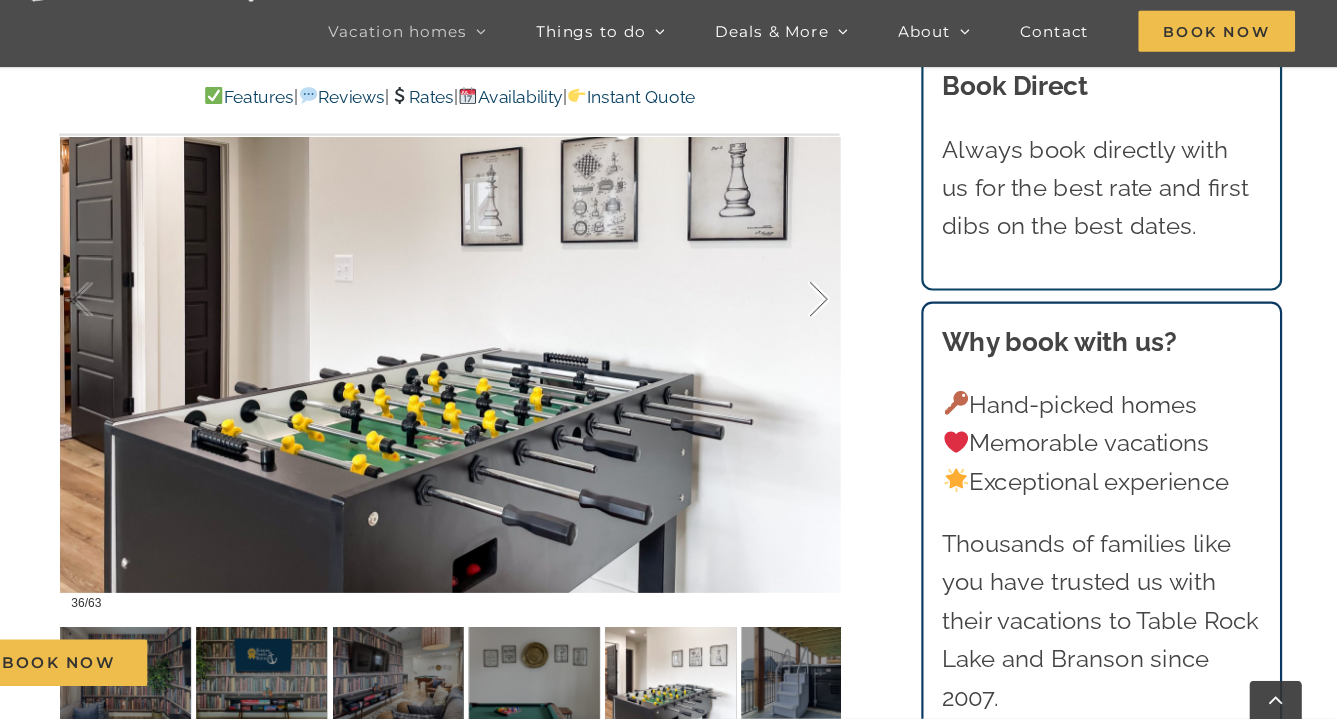click at bounding box center [798, 334] 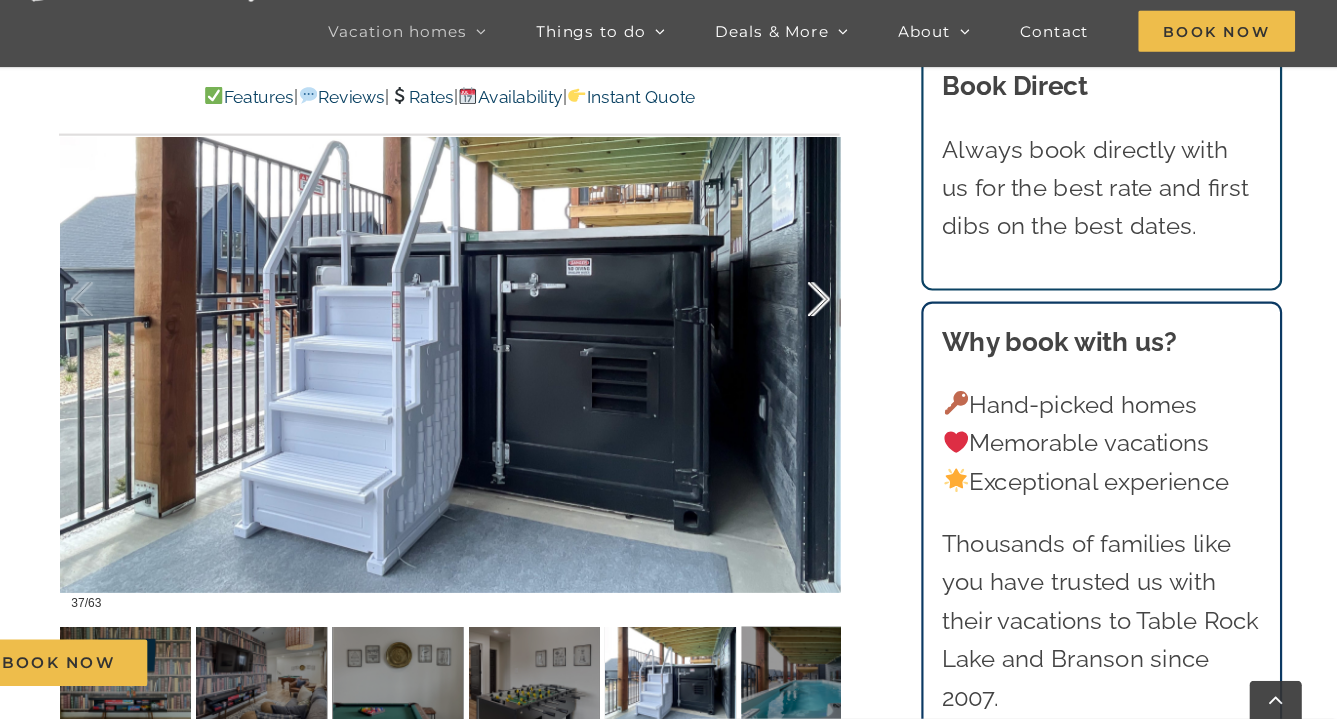 click at bounding box center [798, 334] 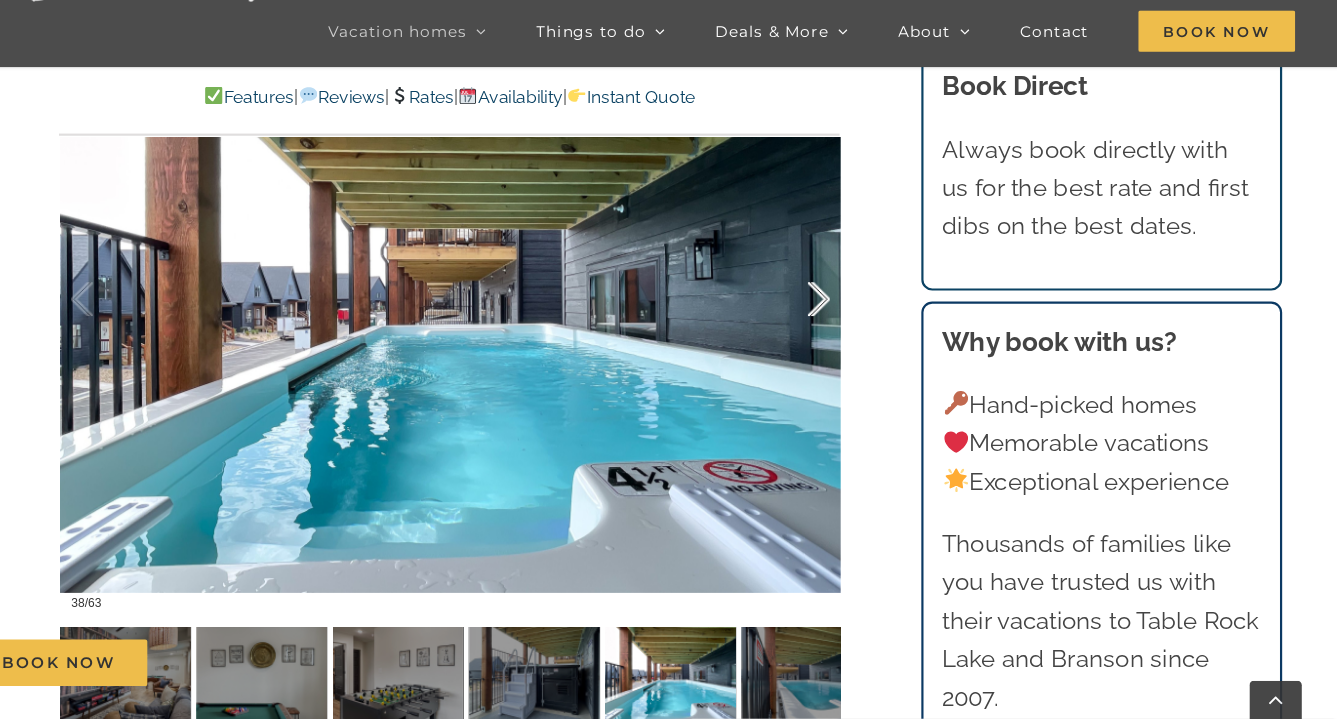 click at bounding box center [798, 334] 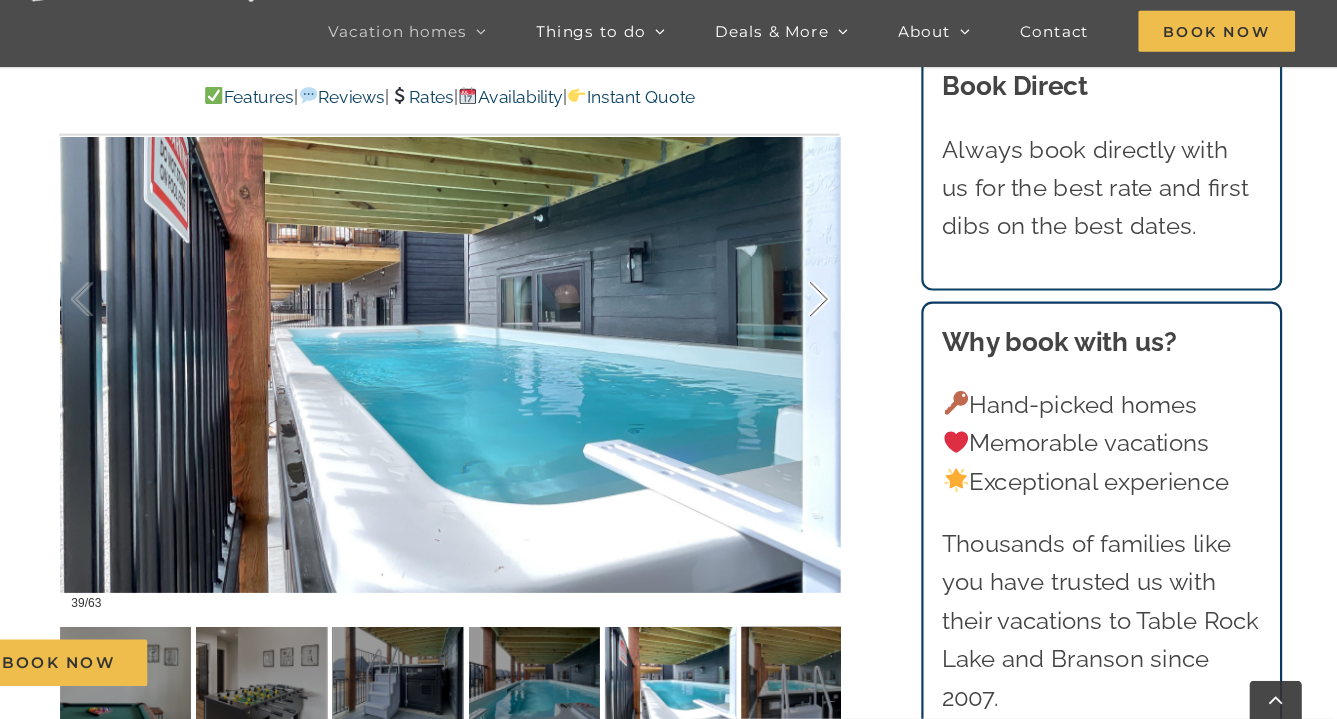 click at bounding box center (798, 334) 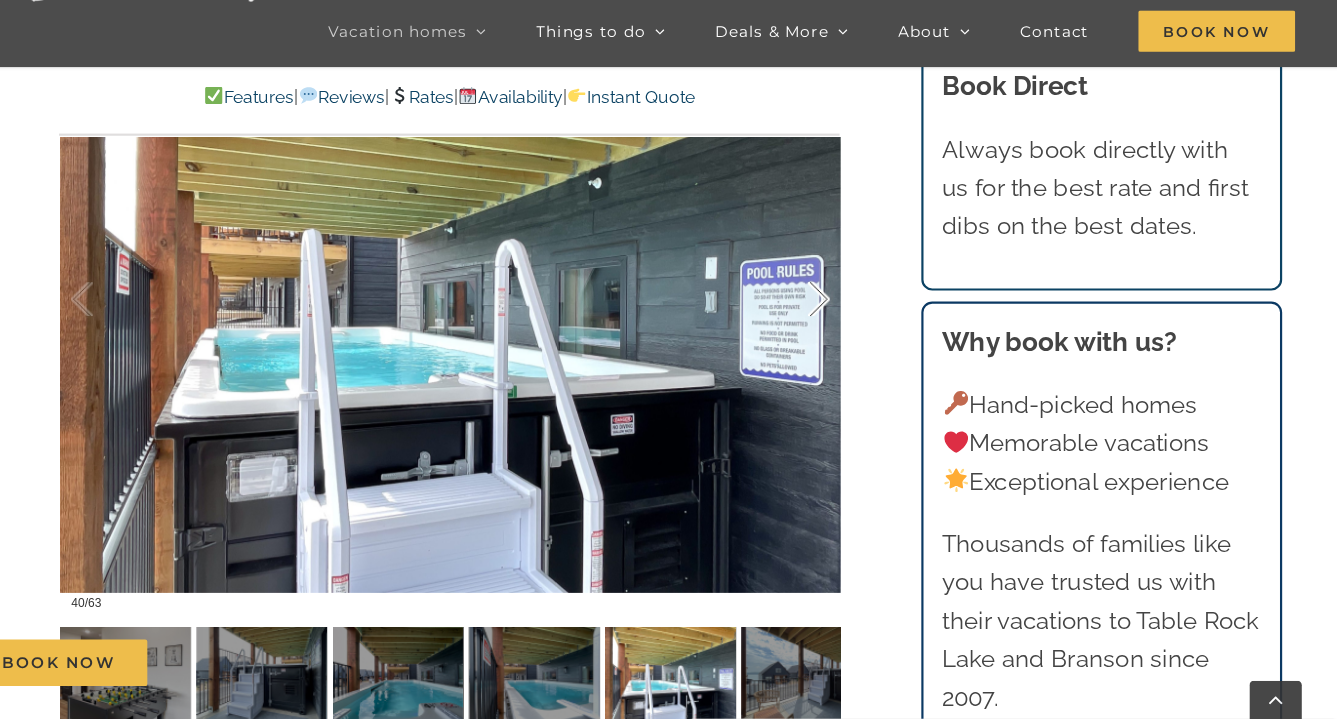 click at bounding box center (798, 334) 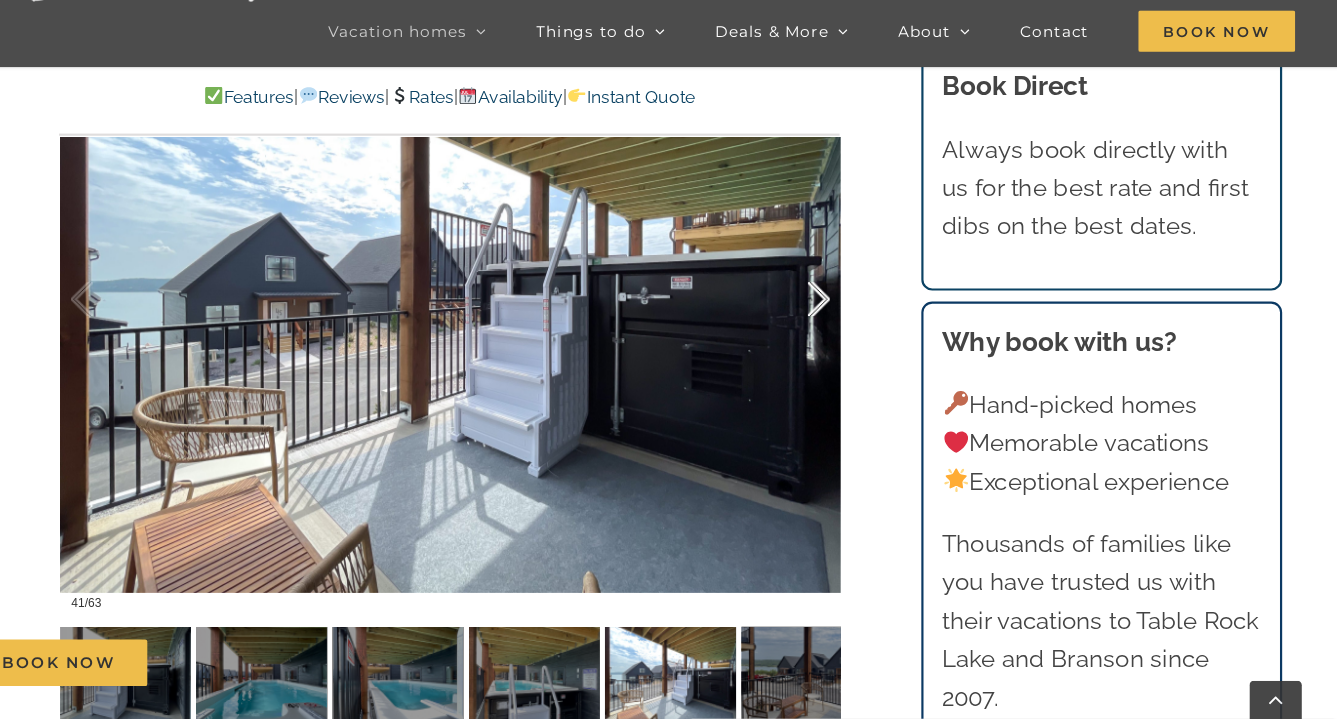 click at bounding box center (798, 334) 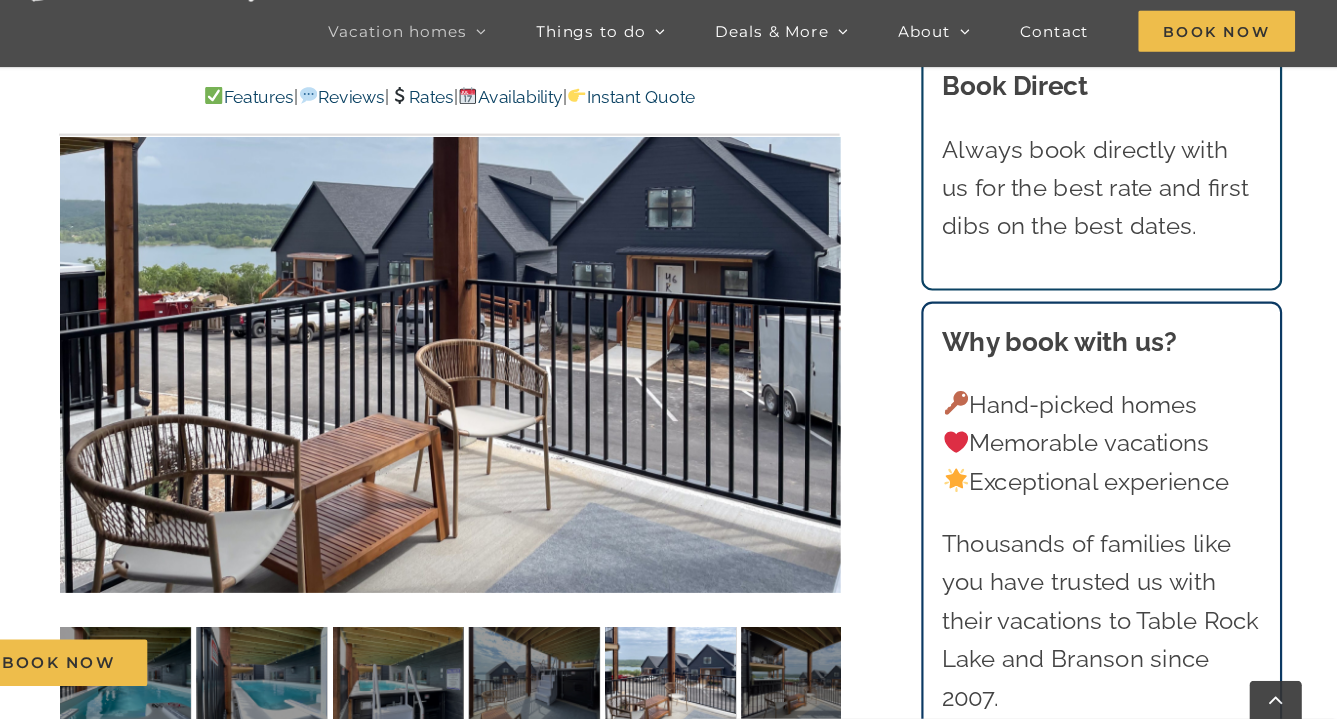 click at bounding box center [481, 334] 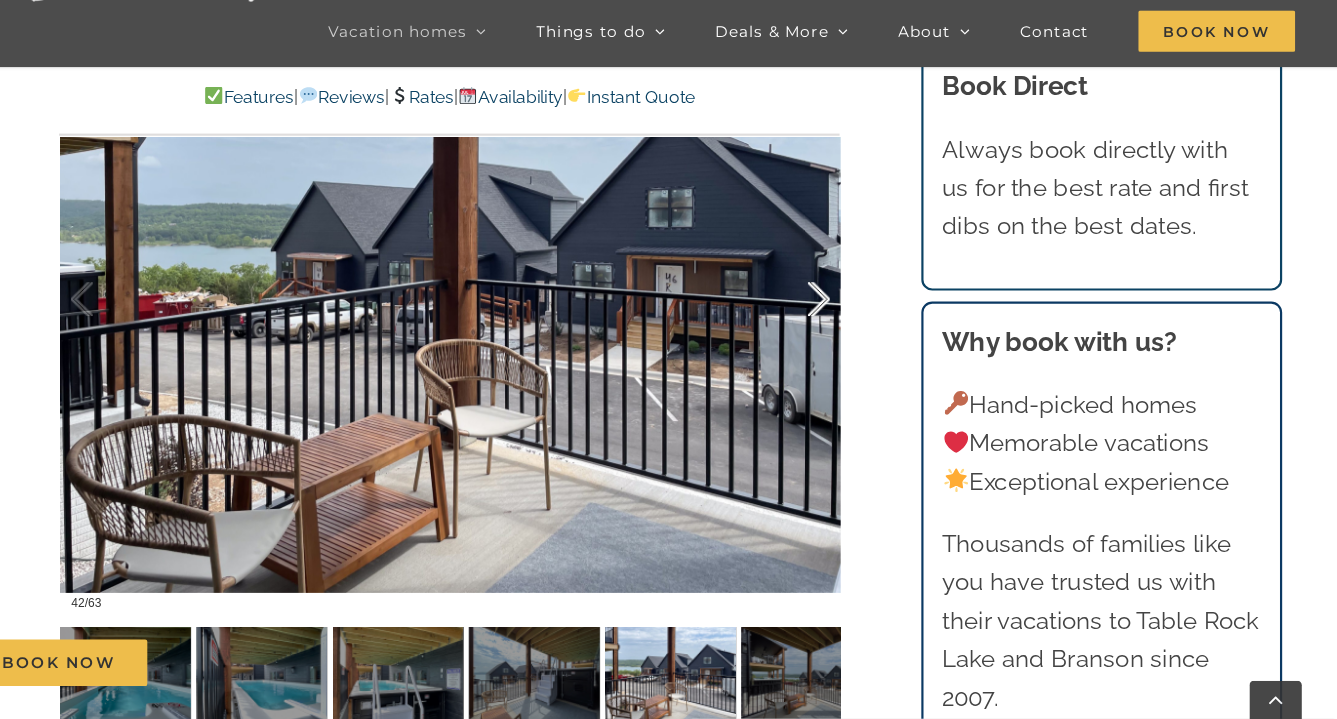 click at bounding box center (798, 334) 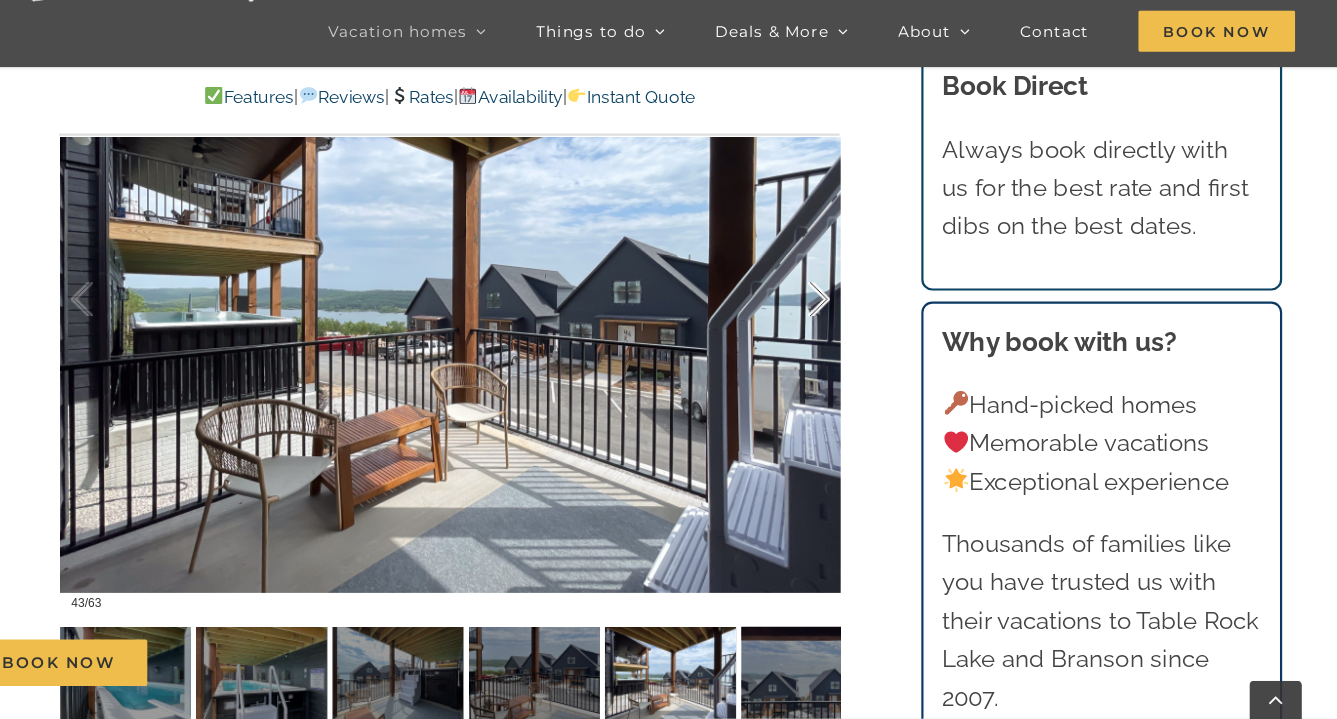 click at bounding box center (798, 334) 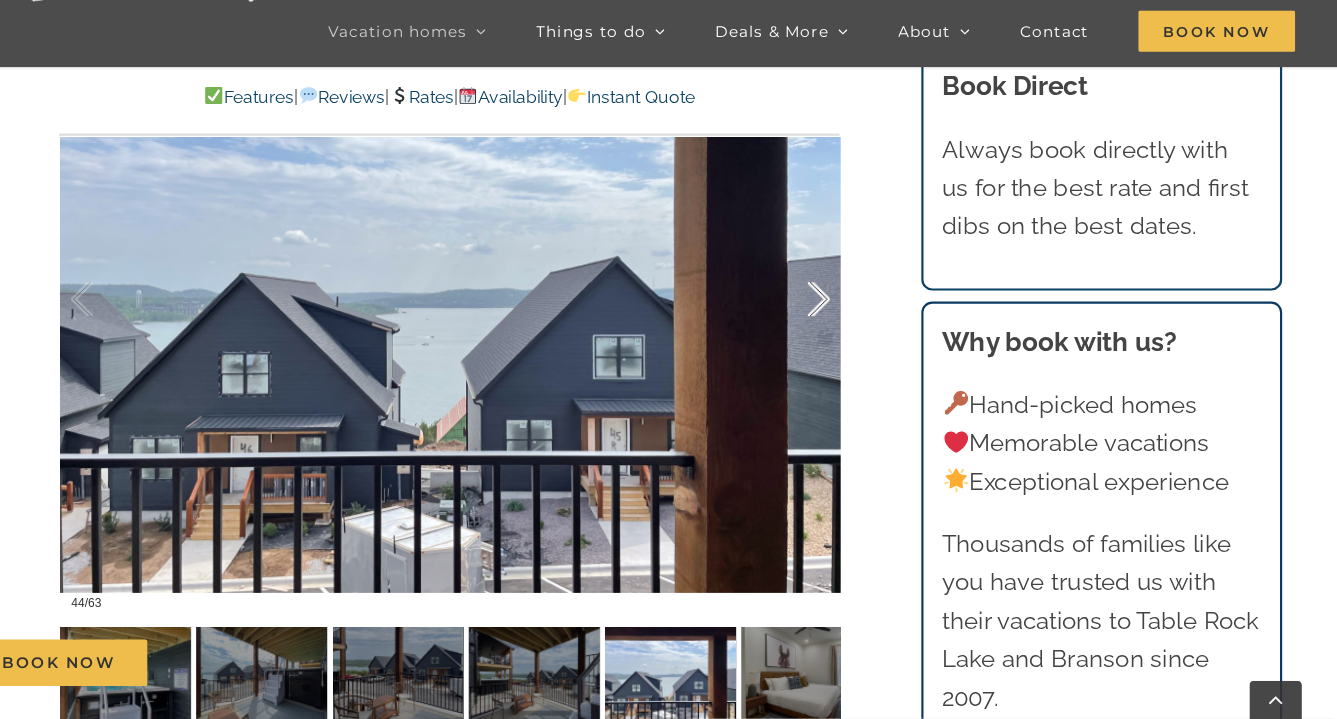 click at bounding box center (798, 334) 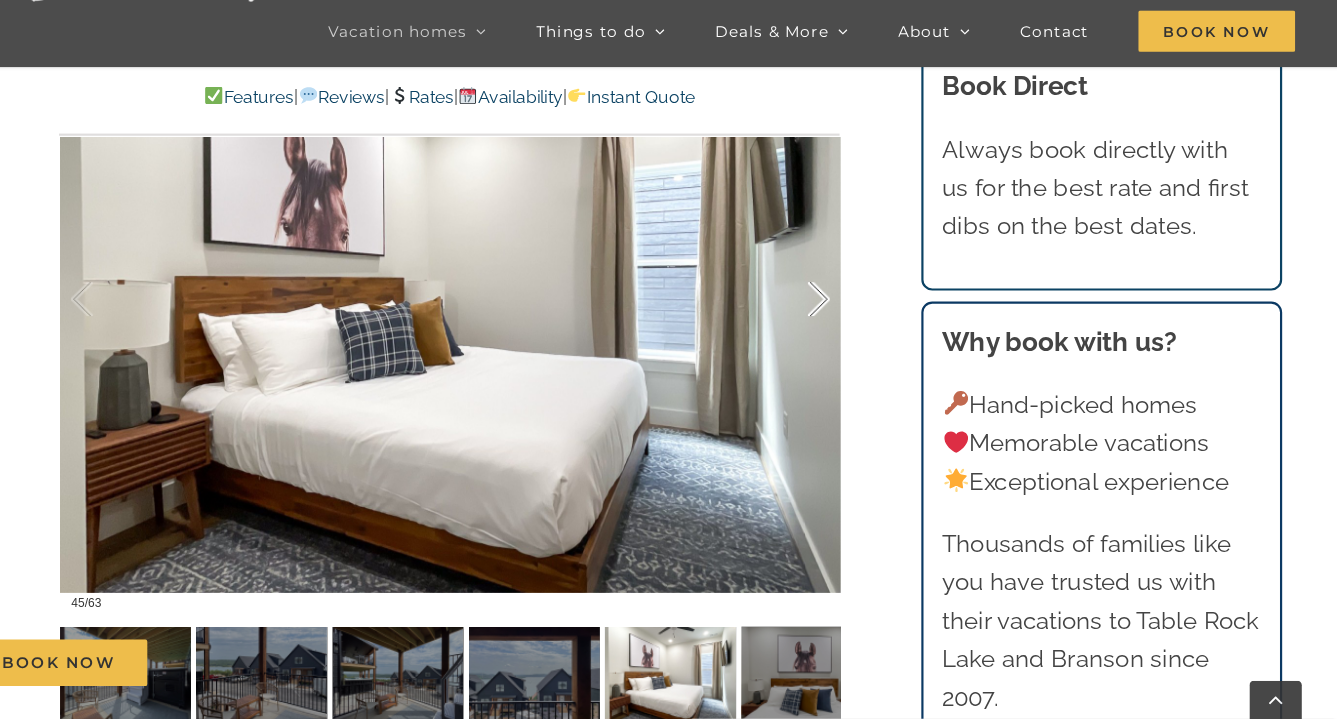 click at bounding box center [798, 334] 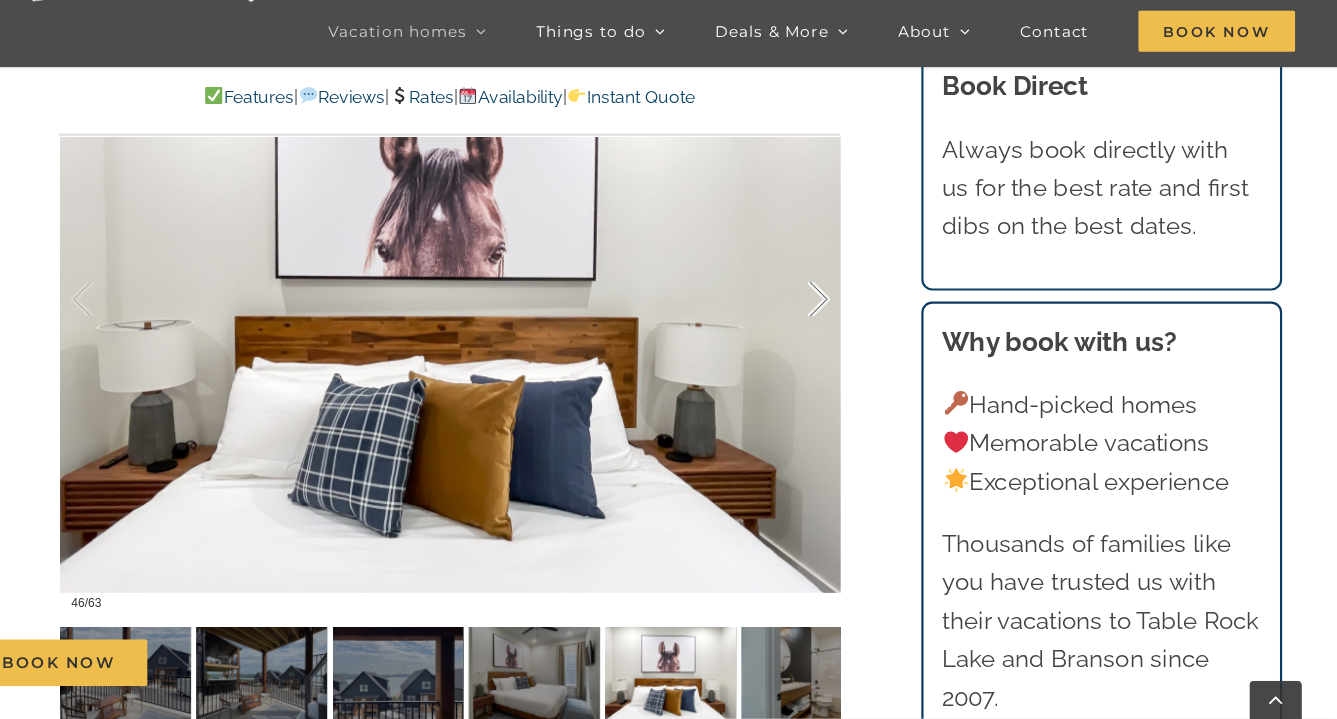 click at bounding box center (798, 334) 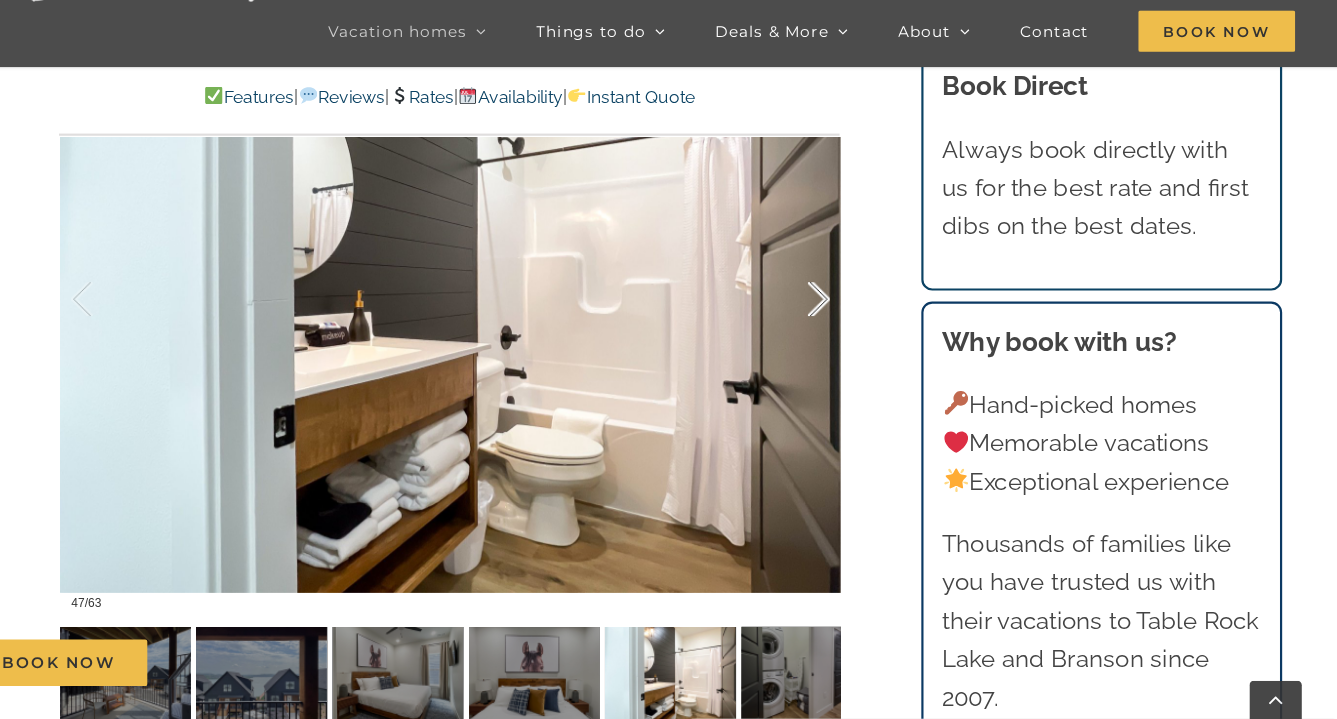 click at bounding box center (798, 334) 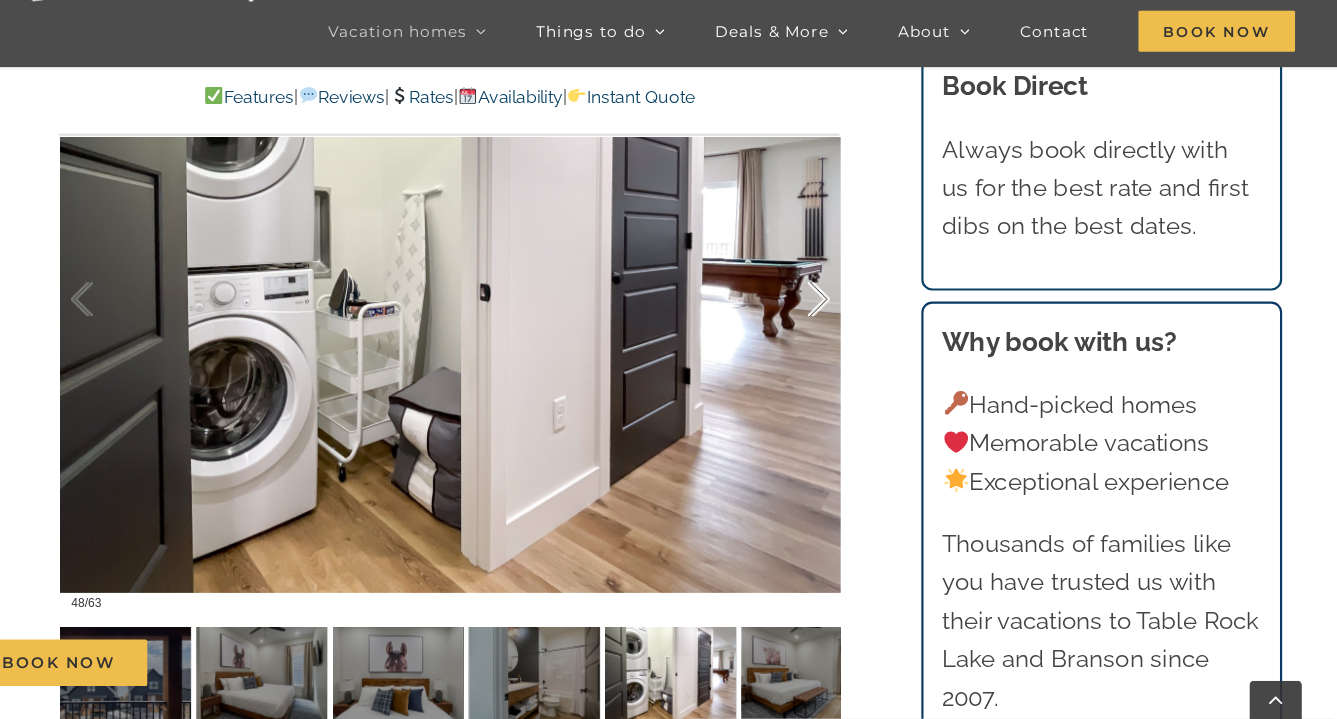 click at bounding box center [798, 334] 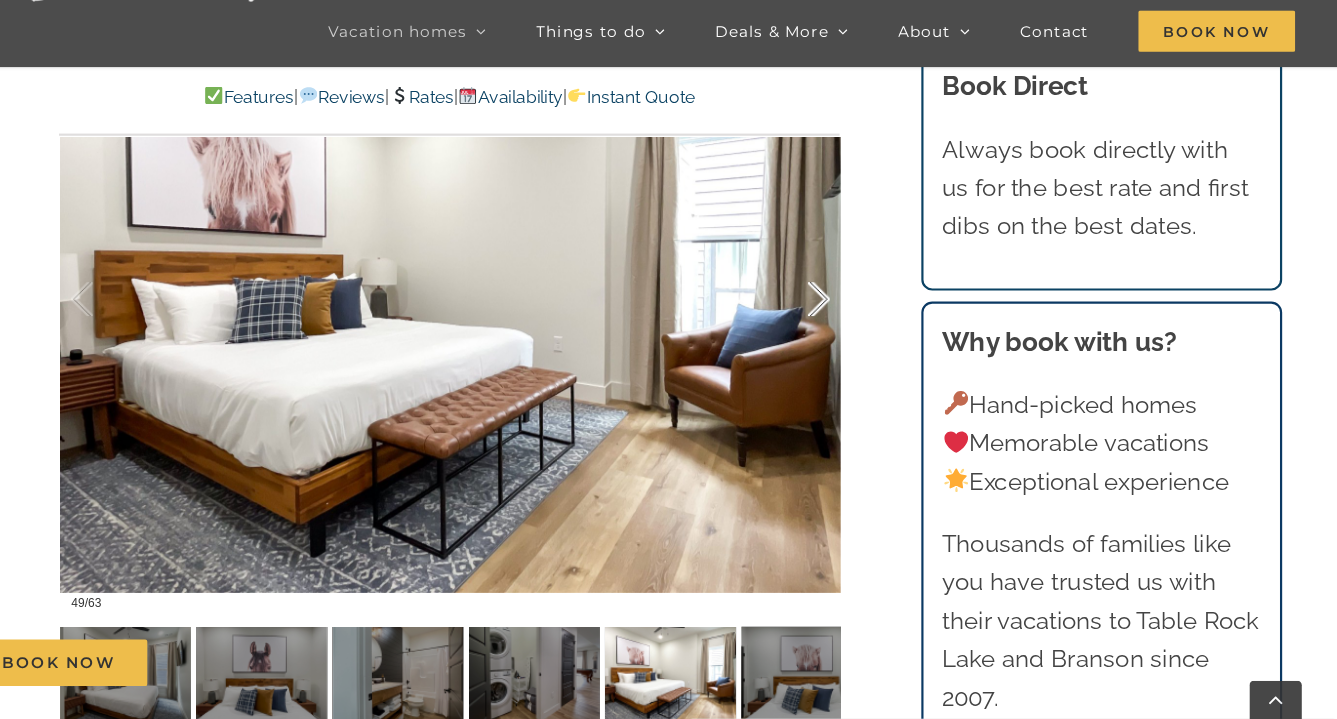 click at bounding box center [798, 334] 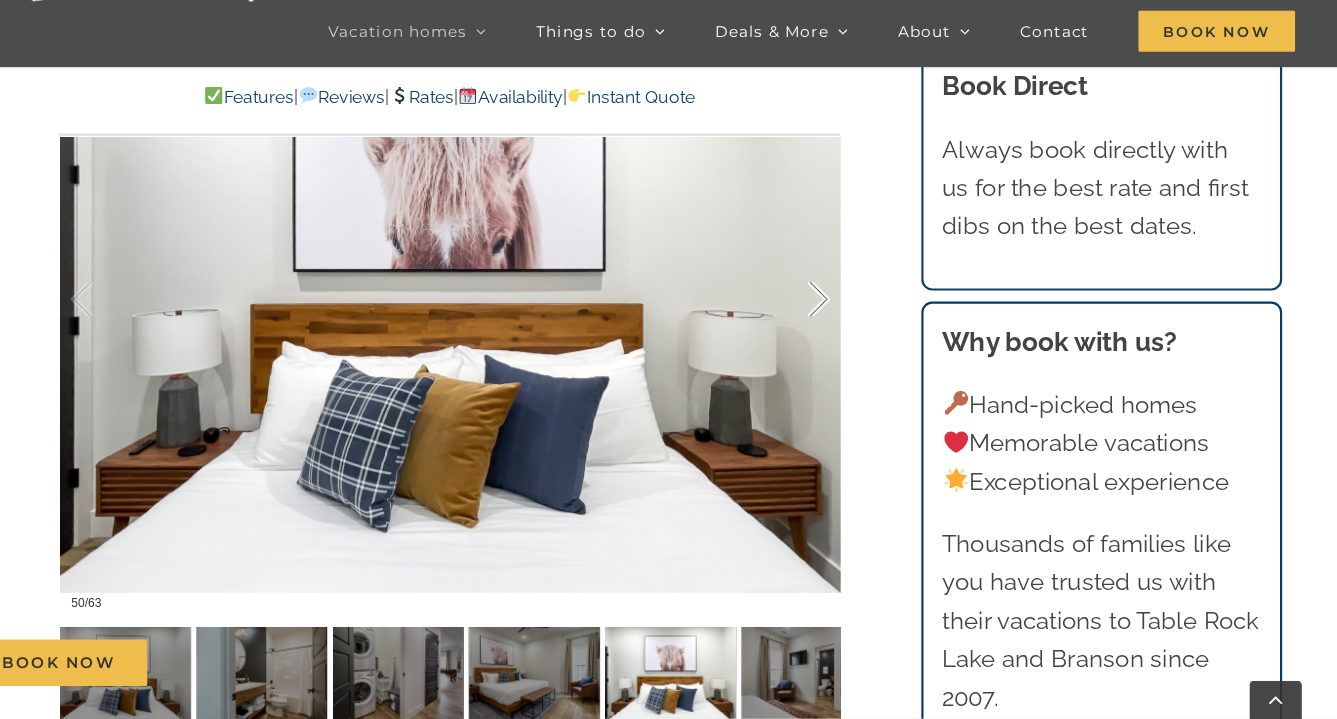 click at bounding box center [798, 334] 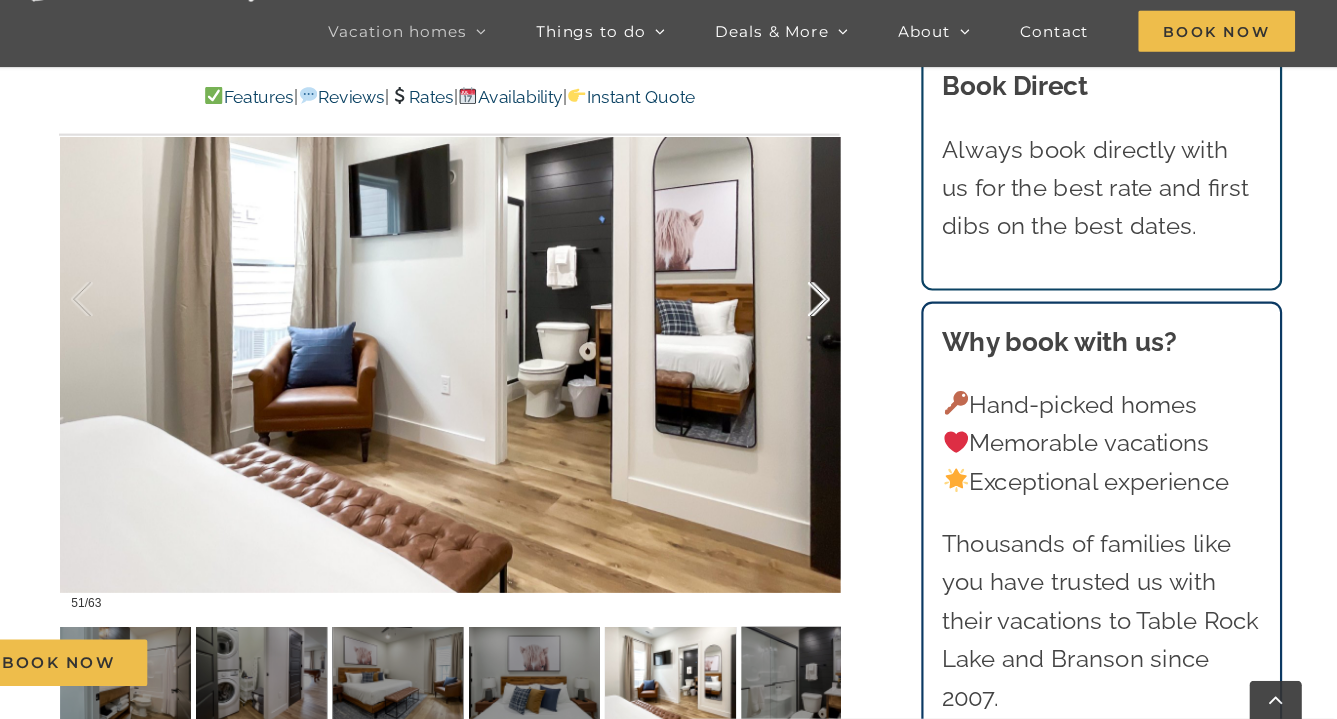 click at bounding box center [798, 334] 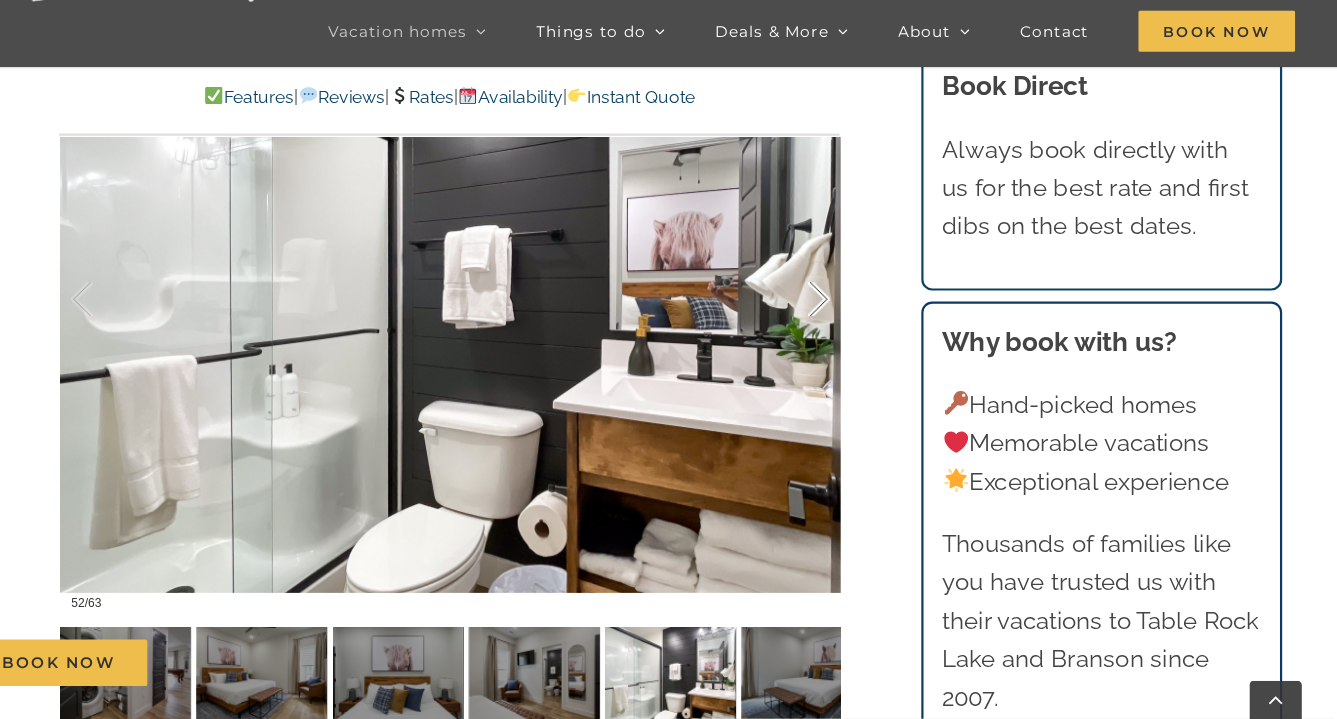 click at bounding box center [798, 334] 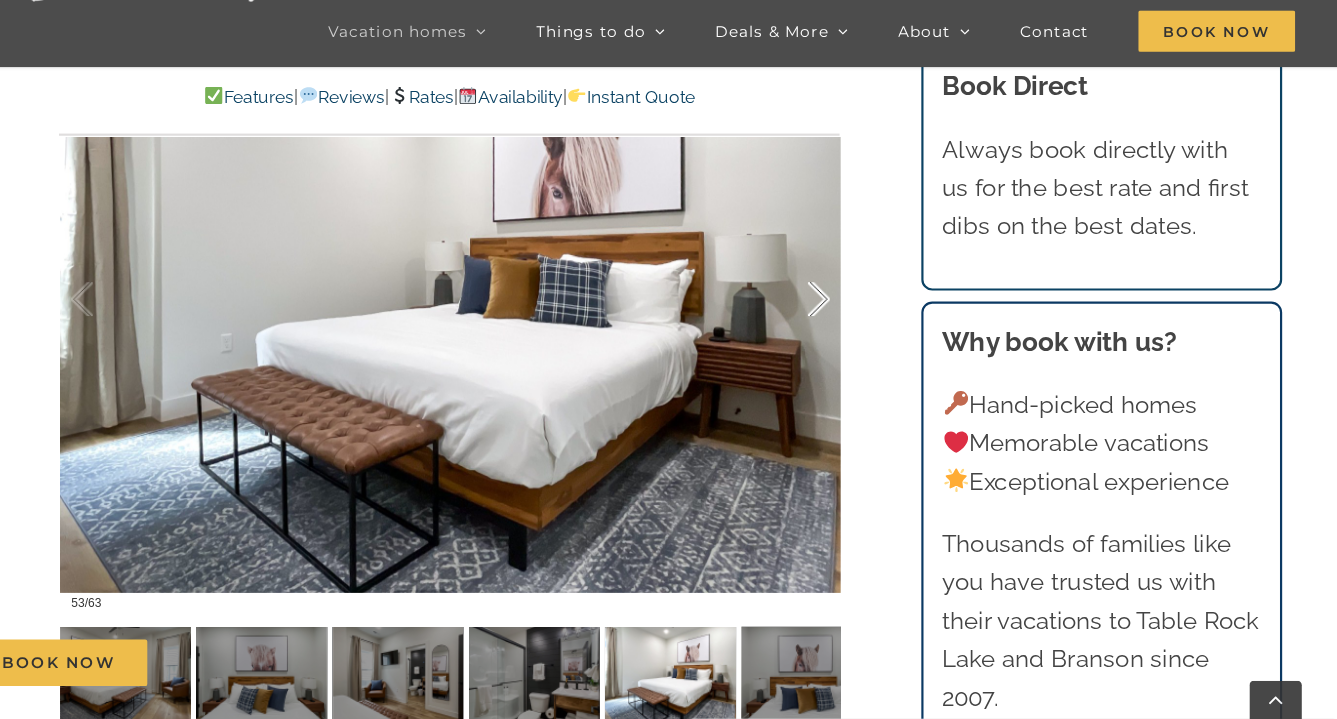 click at bounding box center [798, 334] 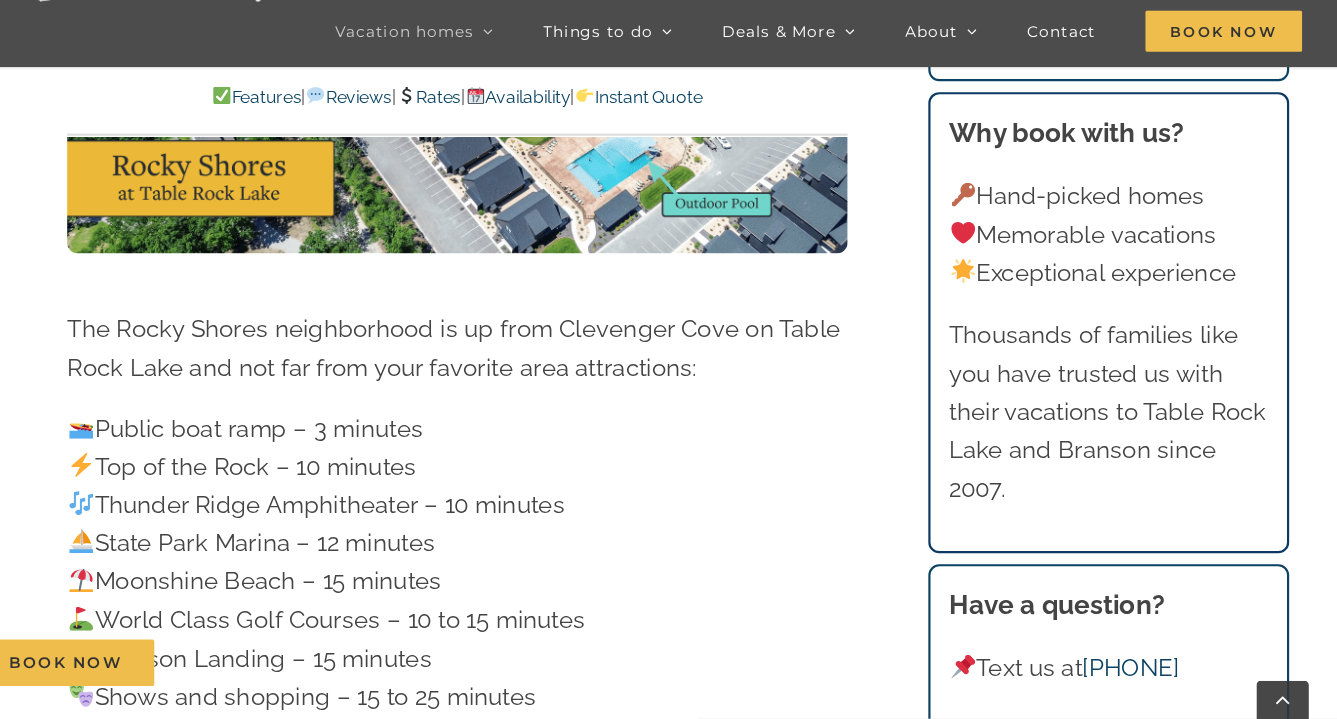 scroll, scrollTop: 5597, scrollLeft: 0, axis: vertical 